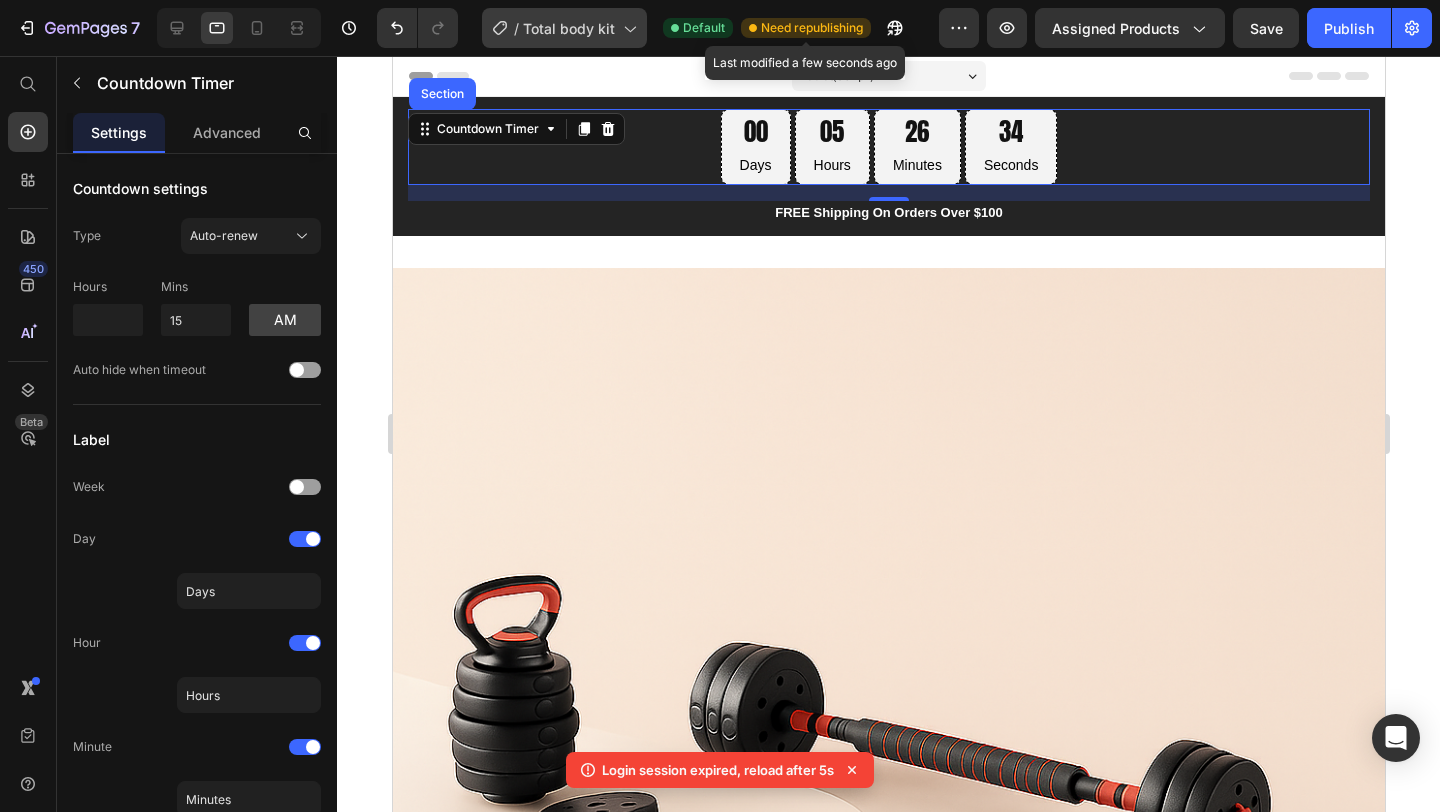scroll, scrollTop: 0, scrollLeft: 0, axis: both 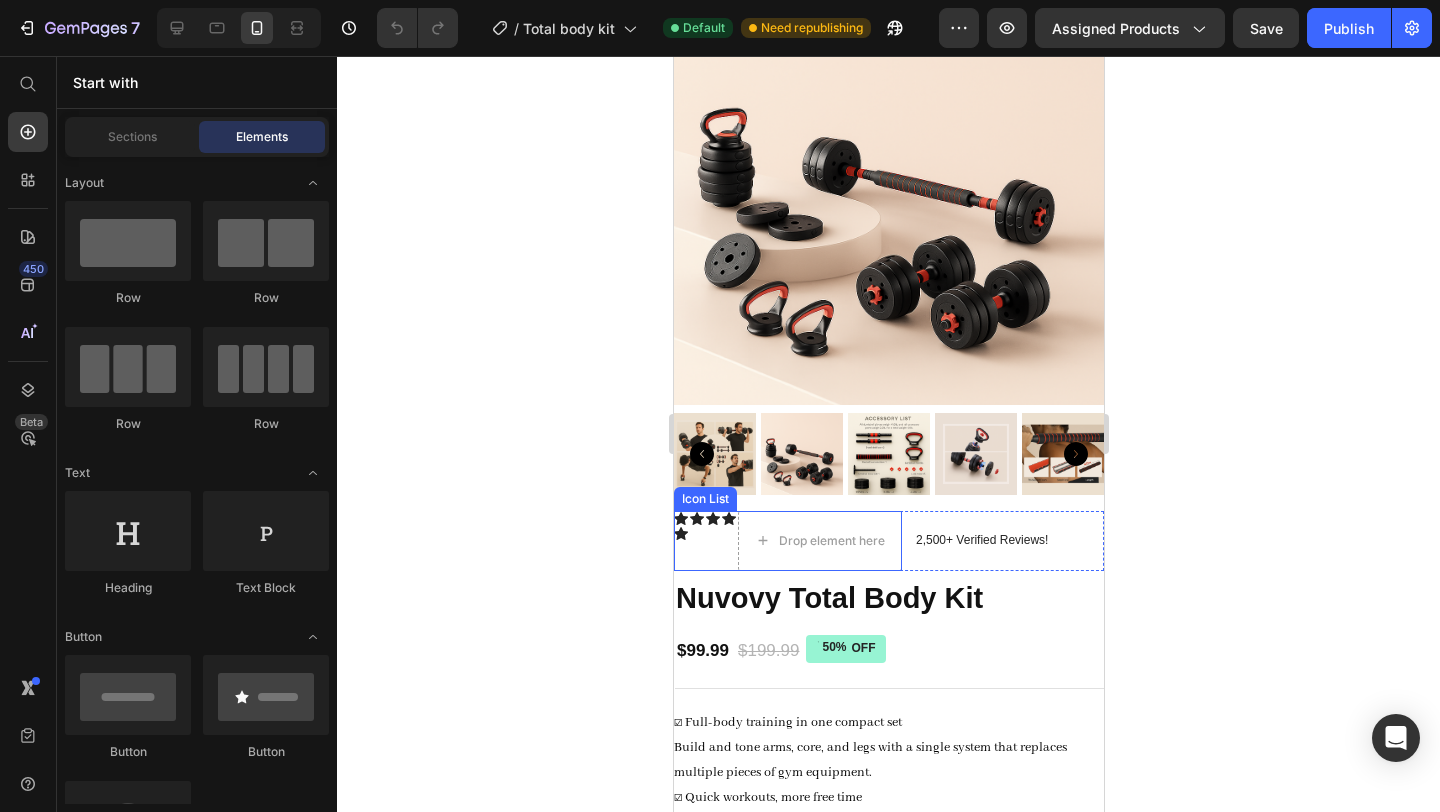 click on "Icon" at bounding box center [696, 541] 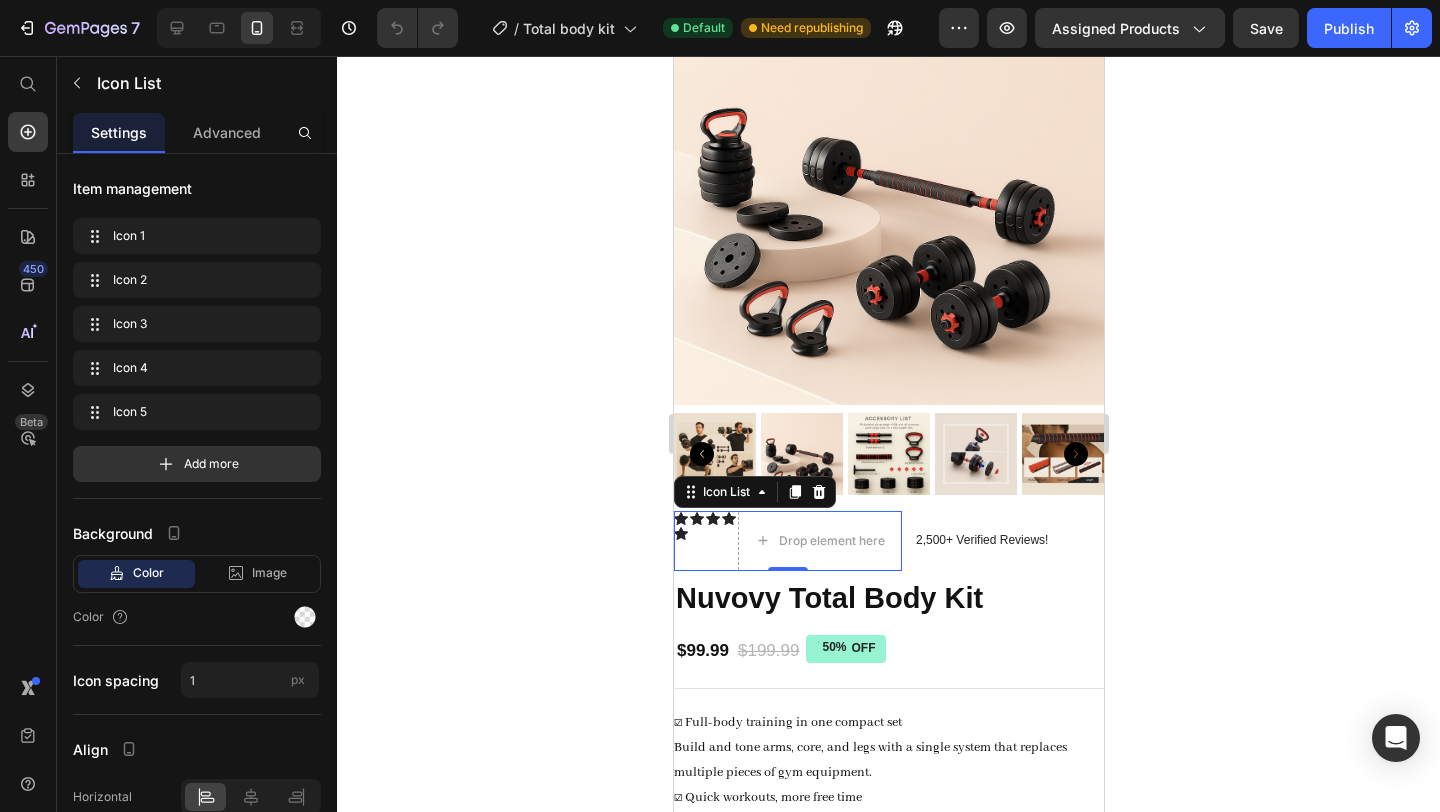 click on "Icon" at bounding box center [696, 541] 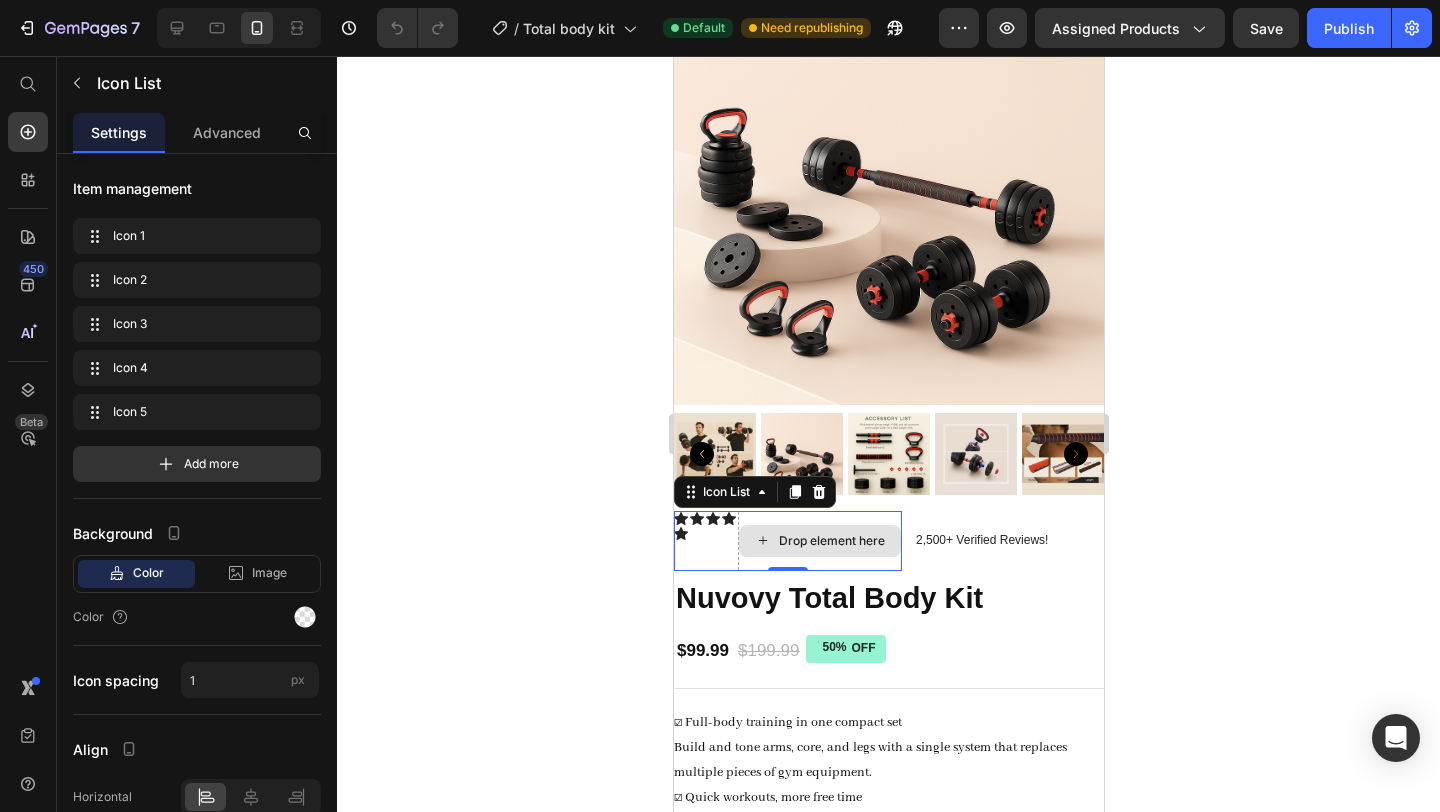 click on "Drop element here" at bounding box center (831, 541) 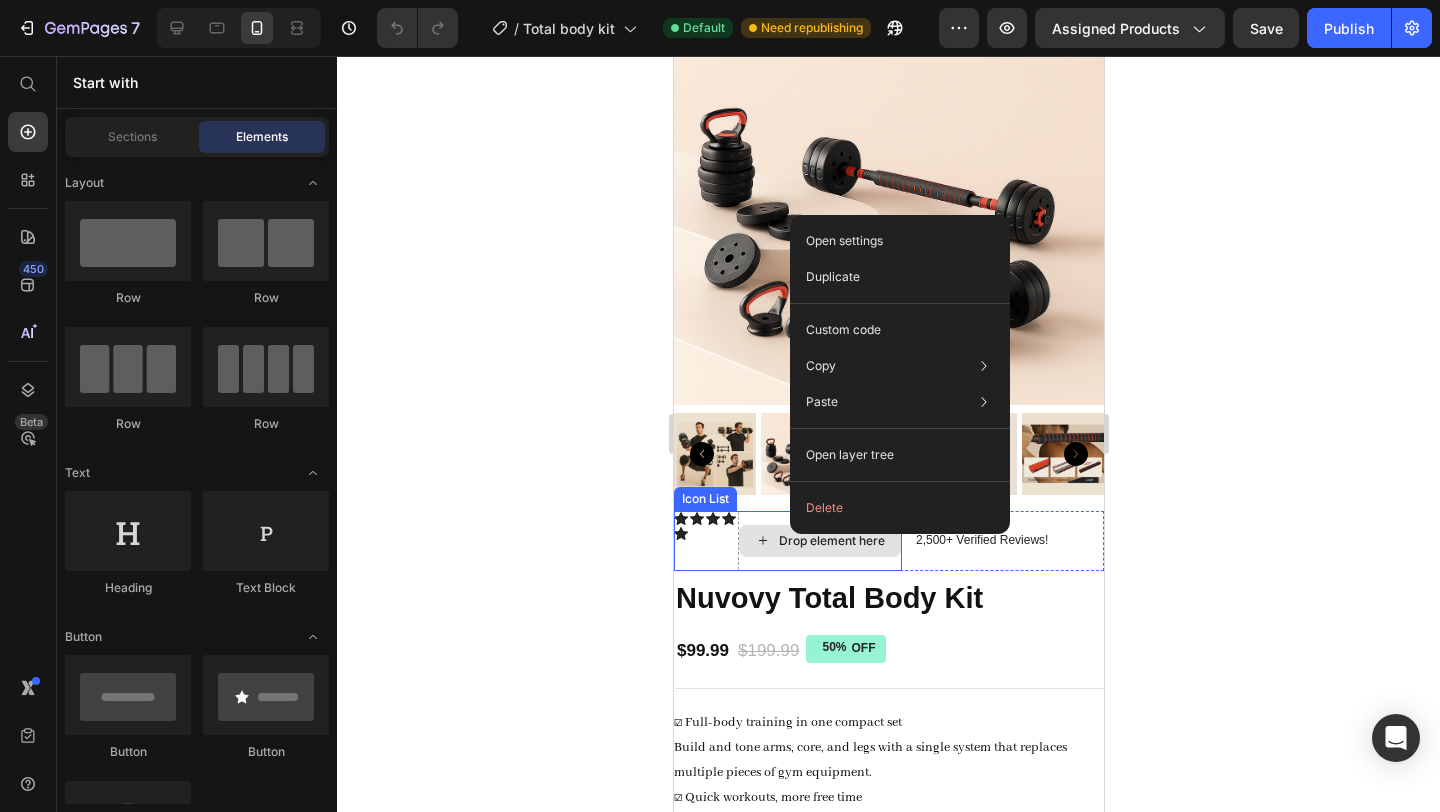 click on "Drop element here" at bounding box center [819, 541] 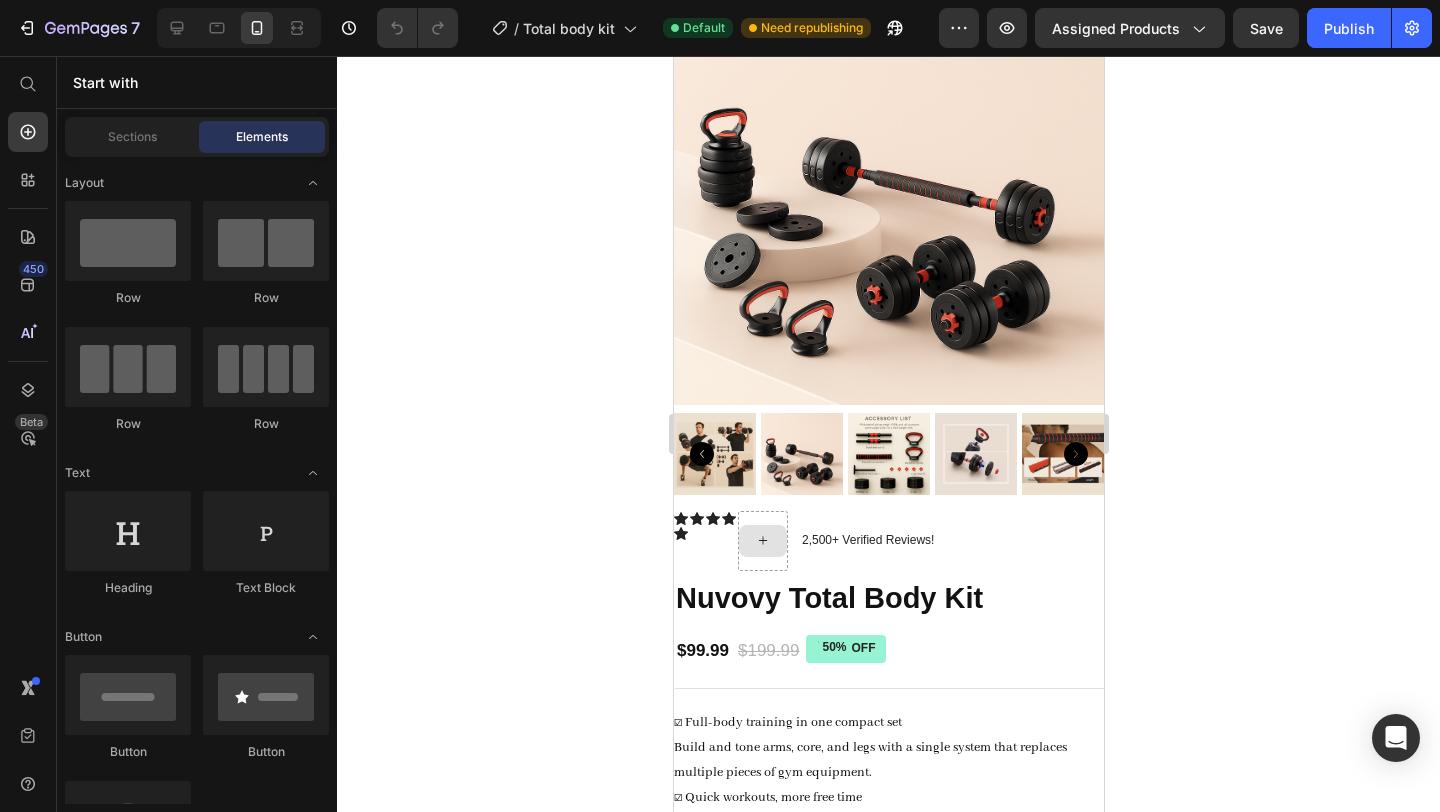 click 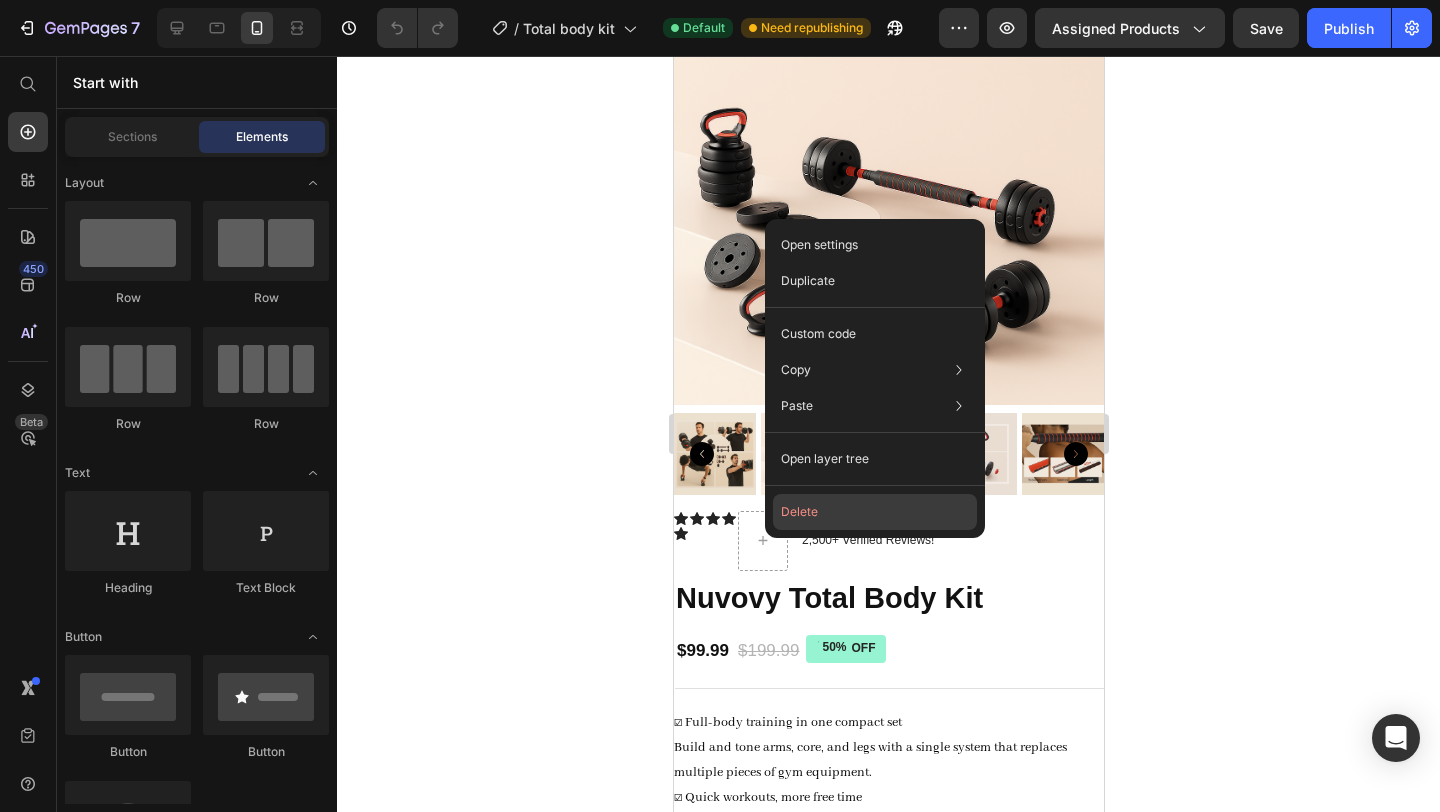 click on "Delete" 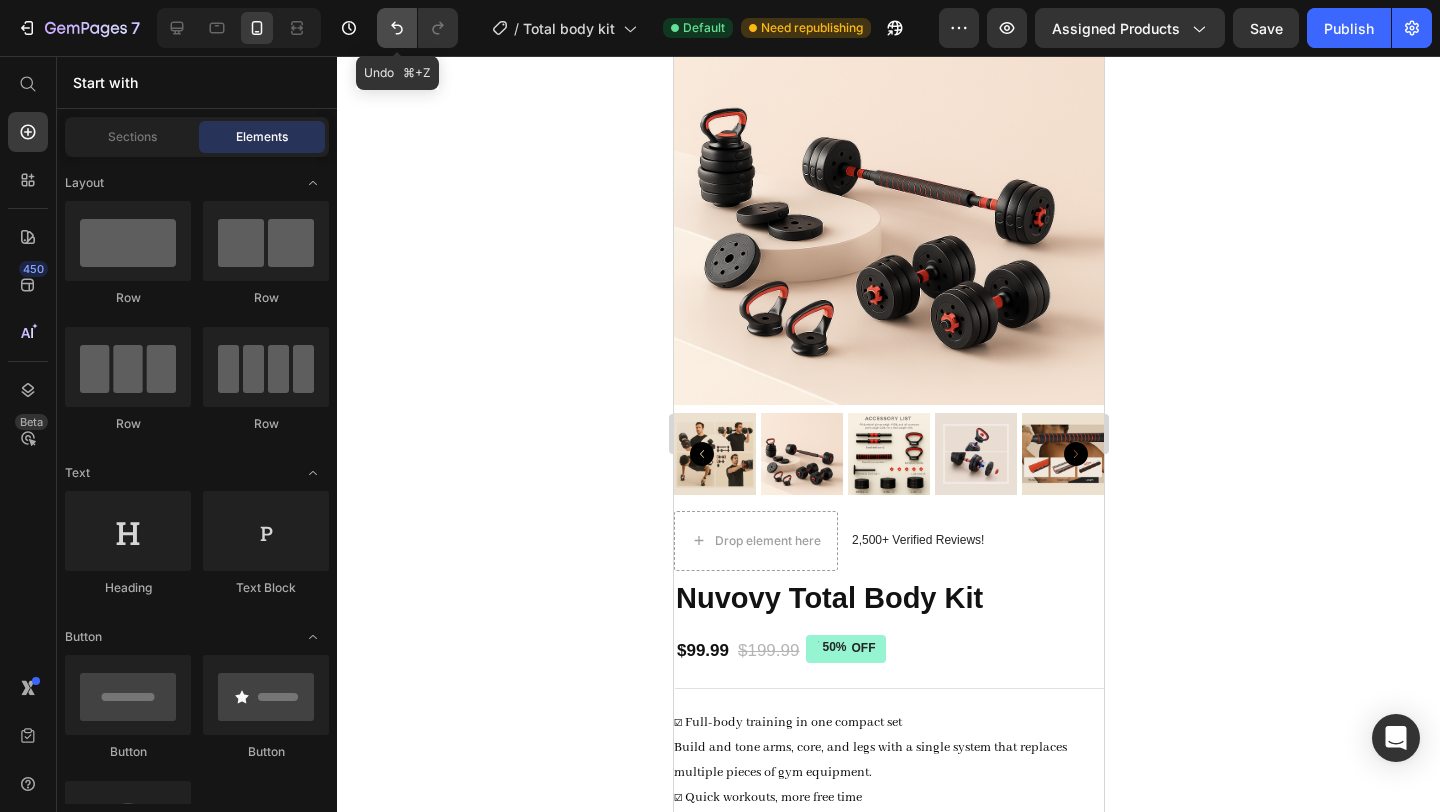 click 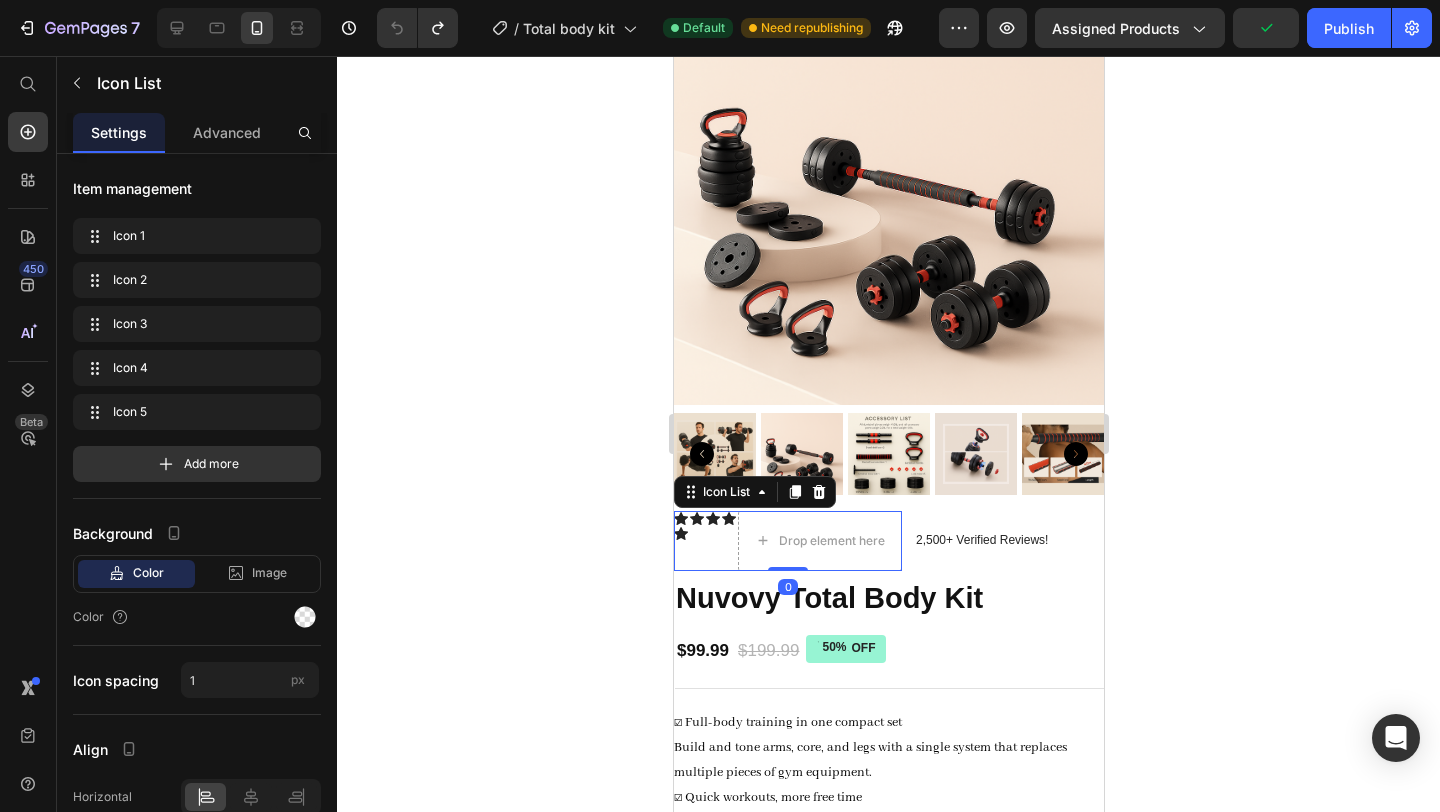 click on "Icon" at bounding box center [712, 541] 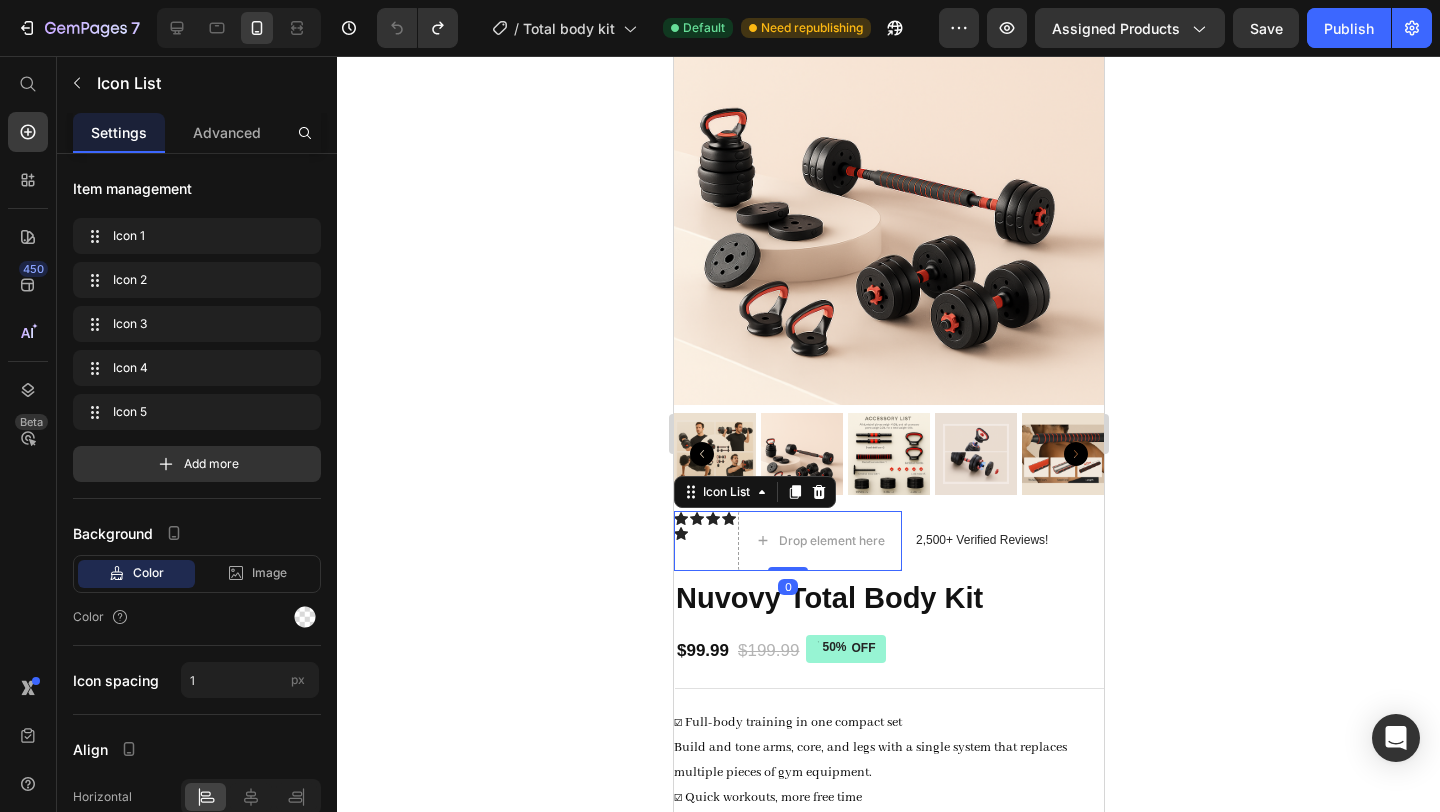 click on "Icon" at bounding box center (696, 541) 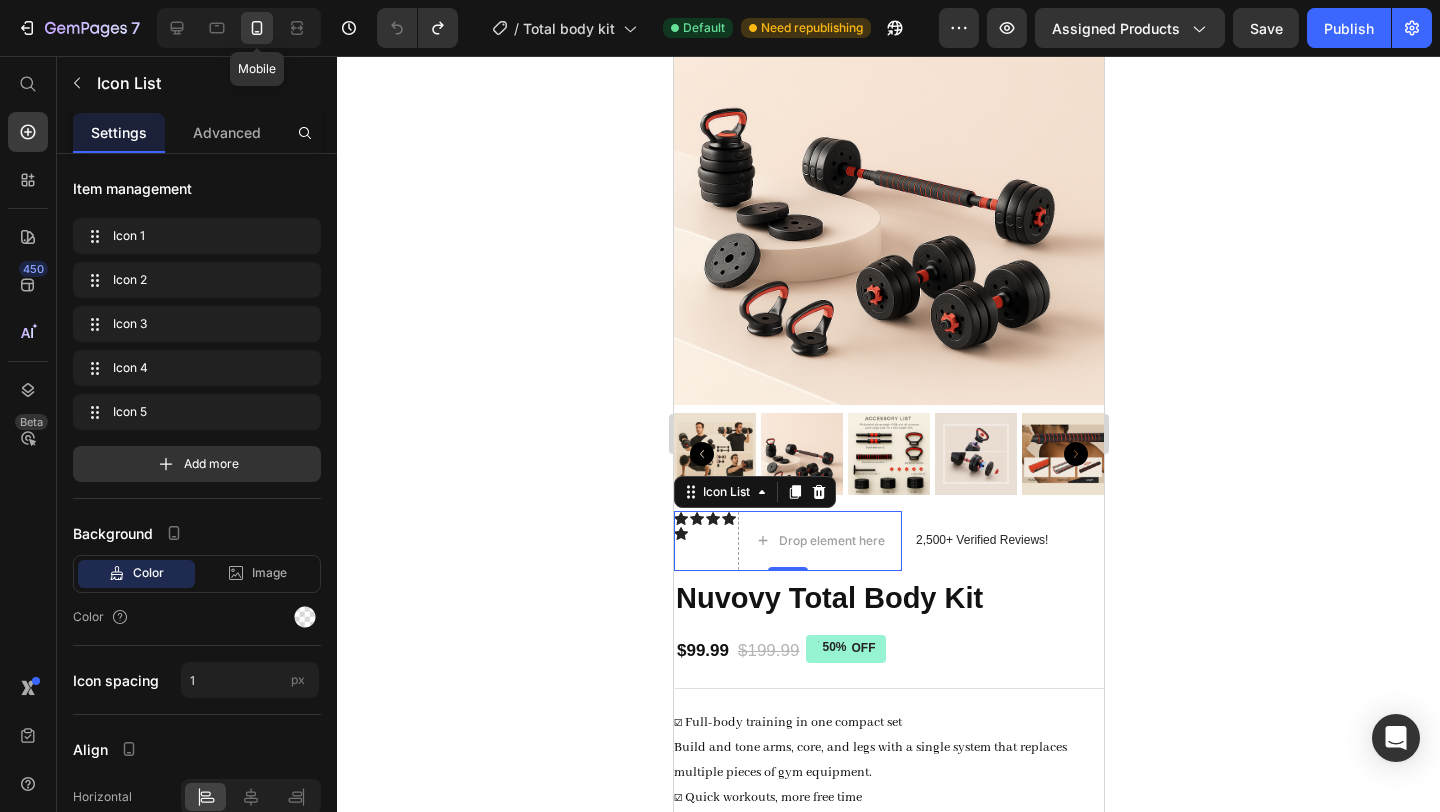 click 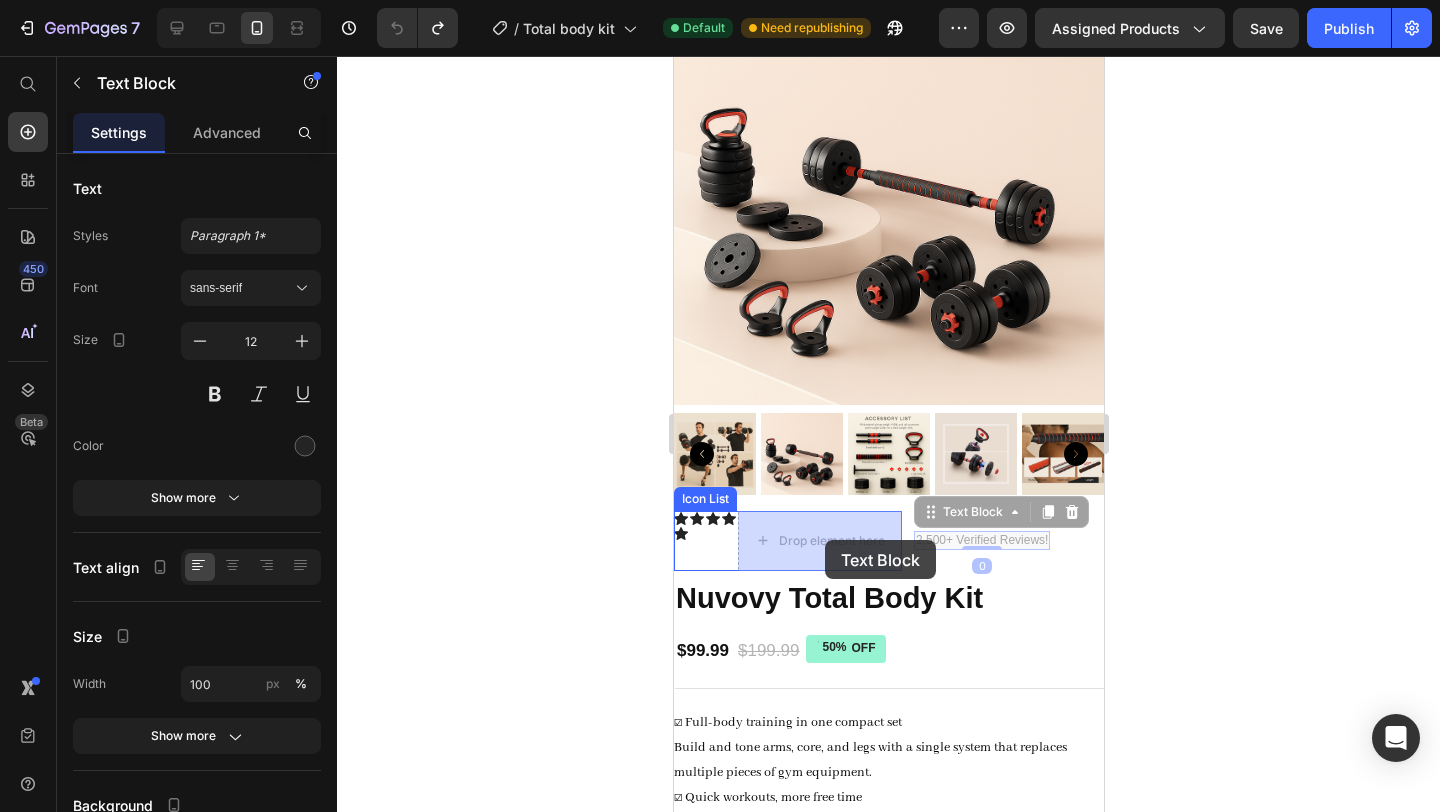 drag, startPoint x: 928, startPoint y: 539, endPoint x: 824, endPoint y: 540, distance: 104.00481 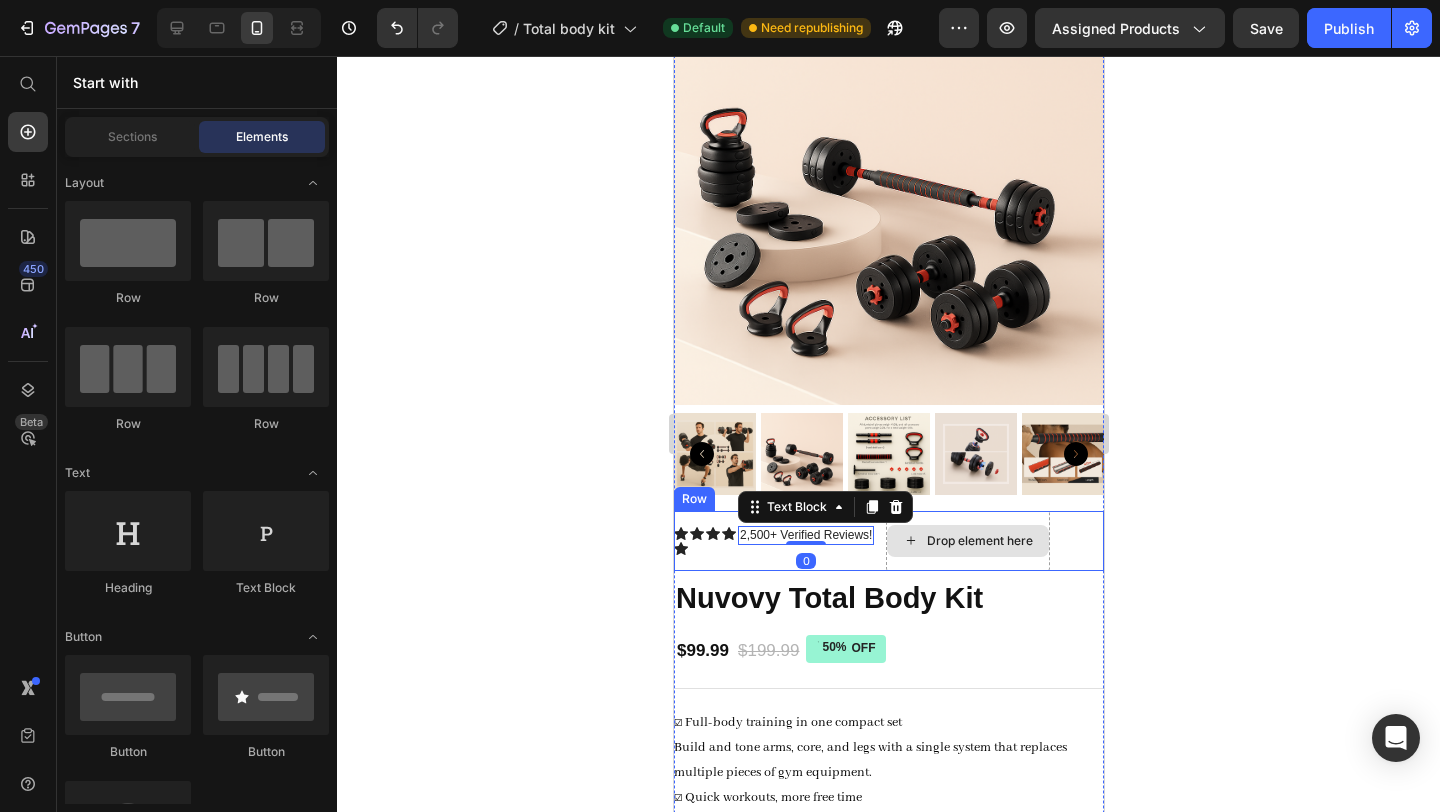 click on "Drop element here" at bounding box center [979, 541] 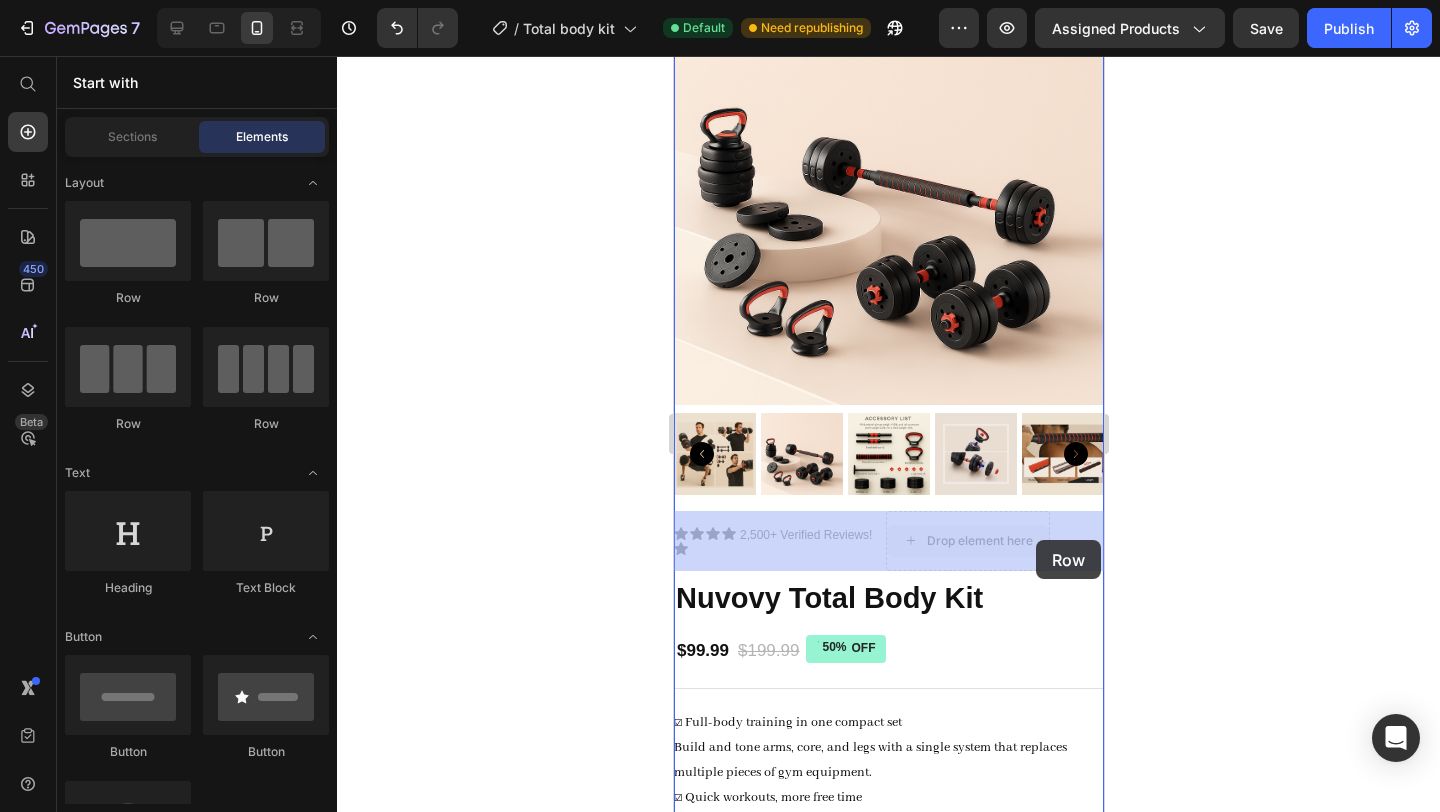 drag, startPoint x: 996, startPoint y: 542, endPoint x: 1035, endPoint y: 540, distance: 39.051247 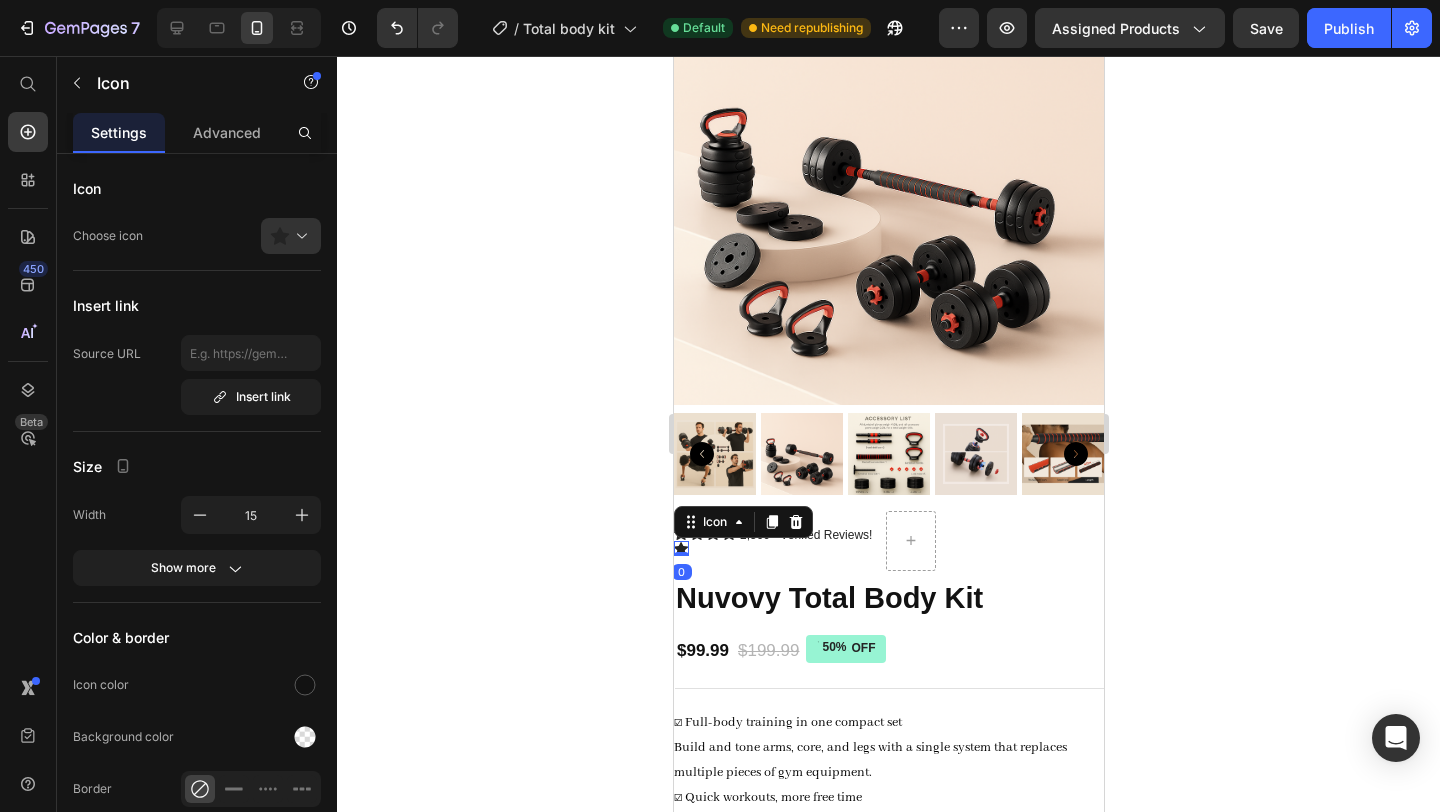 click 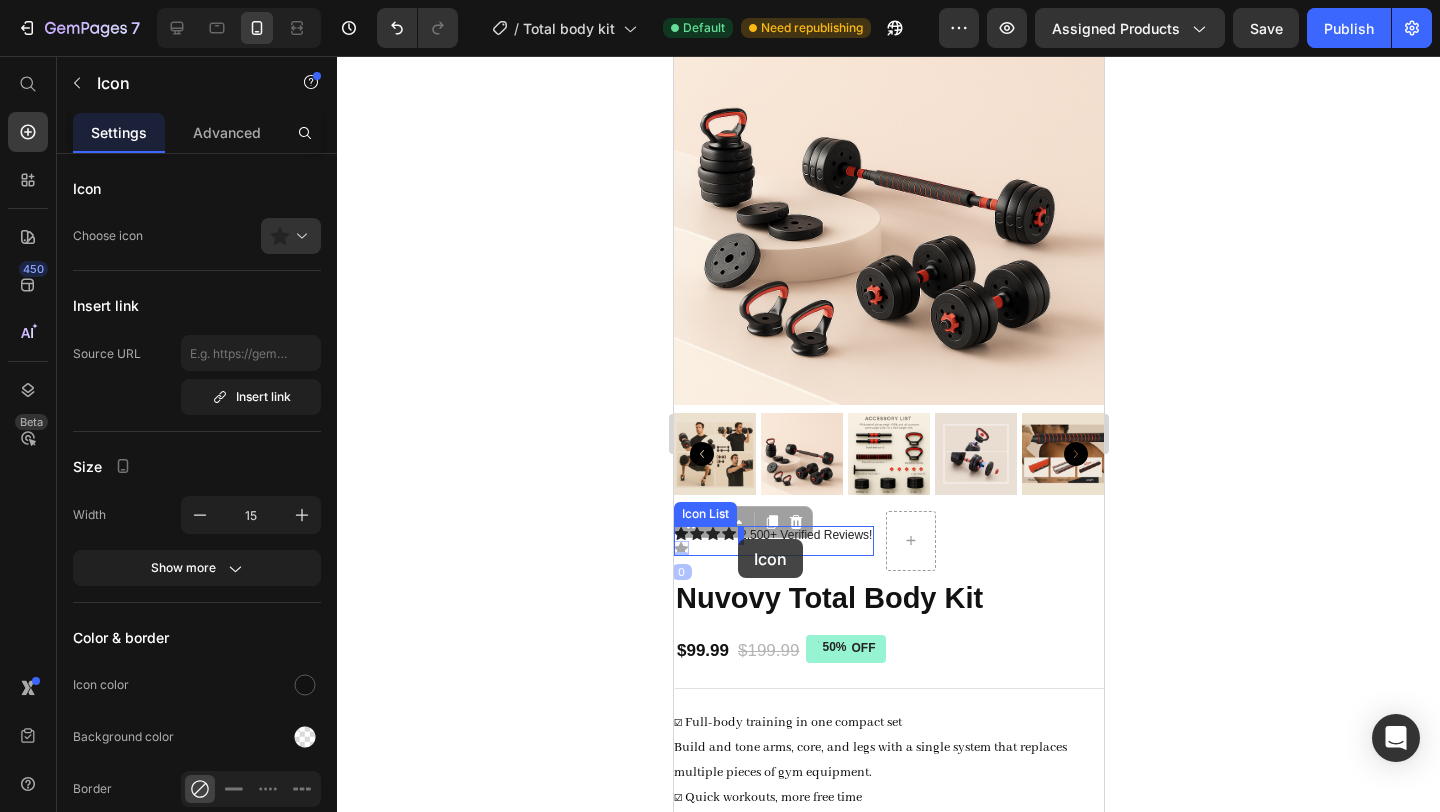 drag, startPoint x: 681, startPoint y: 547, endPoint x: 737, endPoint y: 539, distance: 56.568542 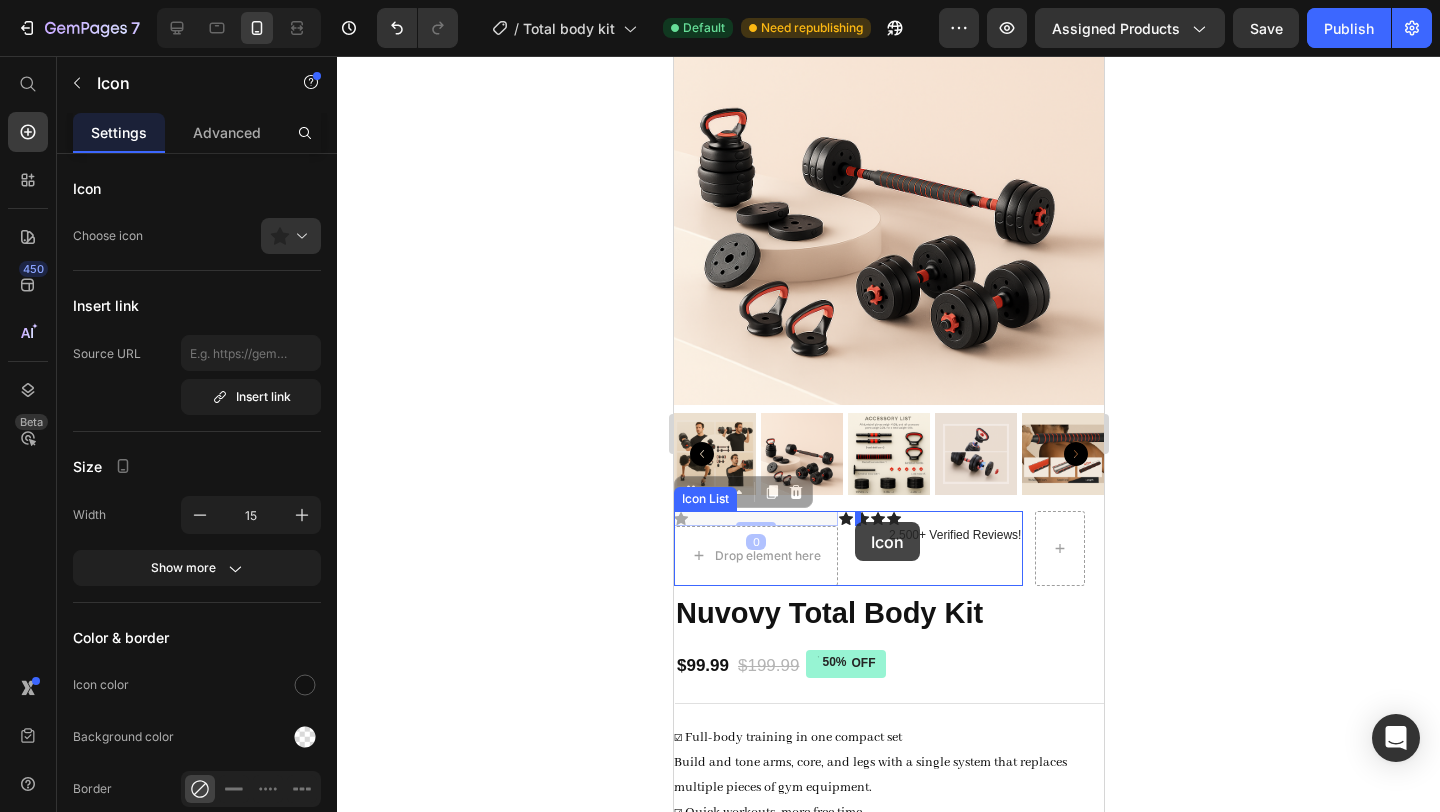 drag, startPoint x: 682, startPoint y: 516, endPoint x: 854, endPoint y: 522, distance: 172.10461 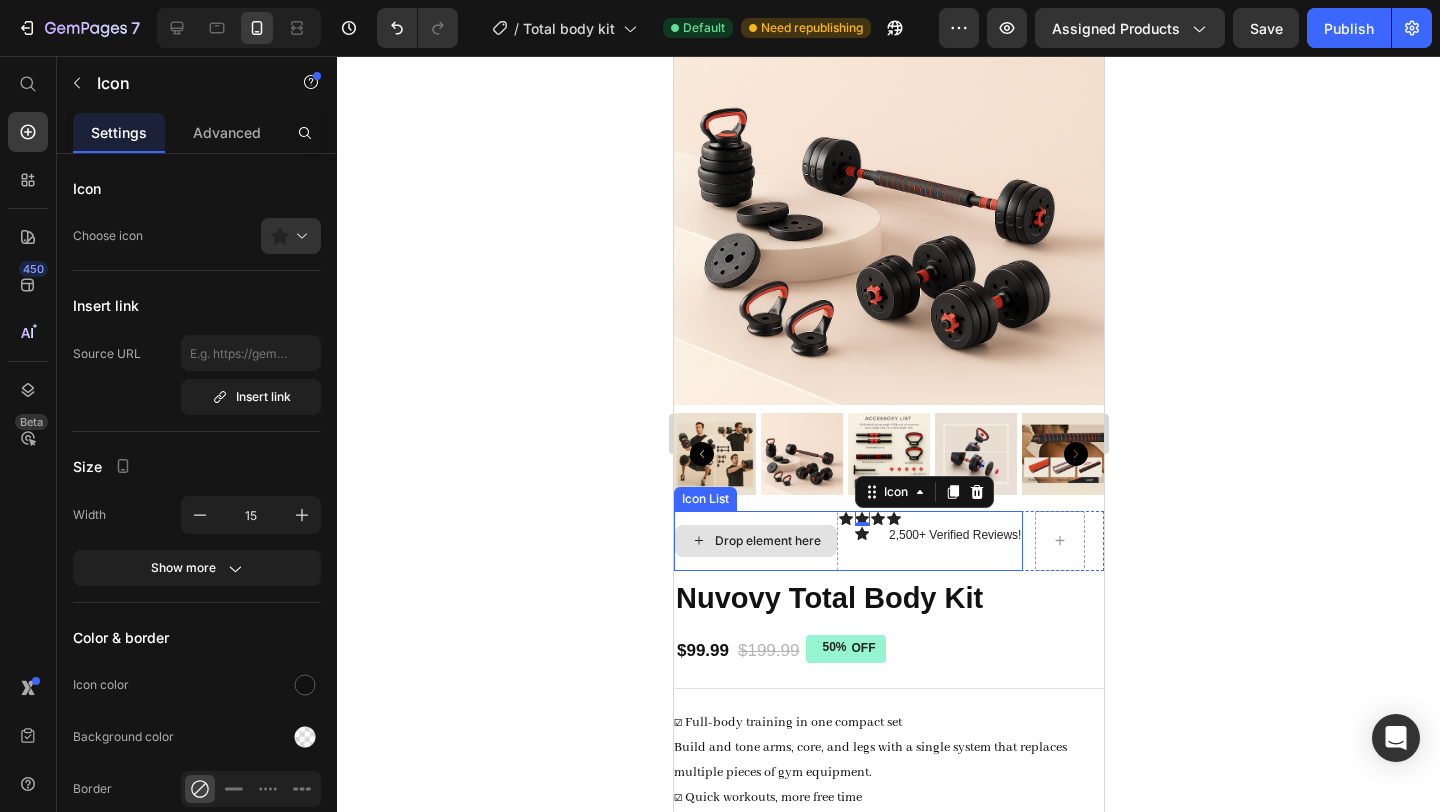 click on "Drop element here" at bounding box center (755, 541) 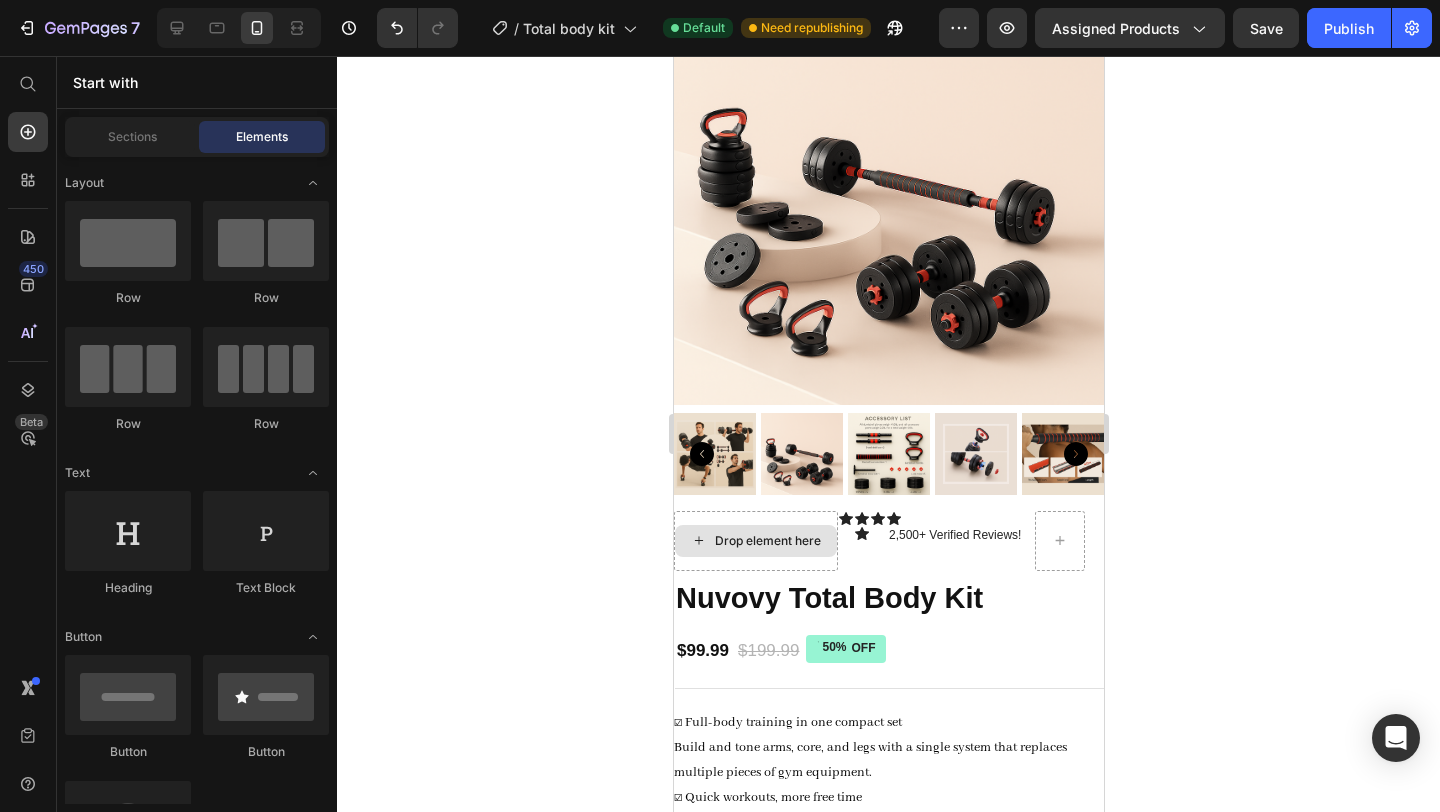 click on "Drop element here" at bounding box center (767, 541) 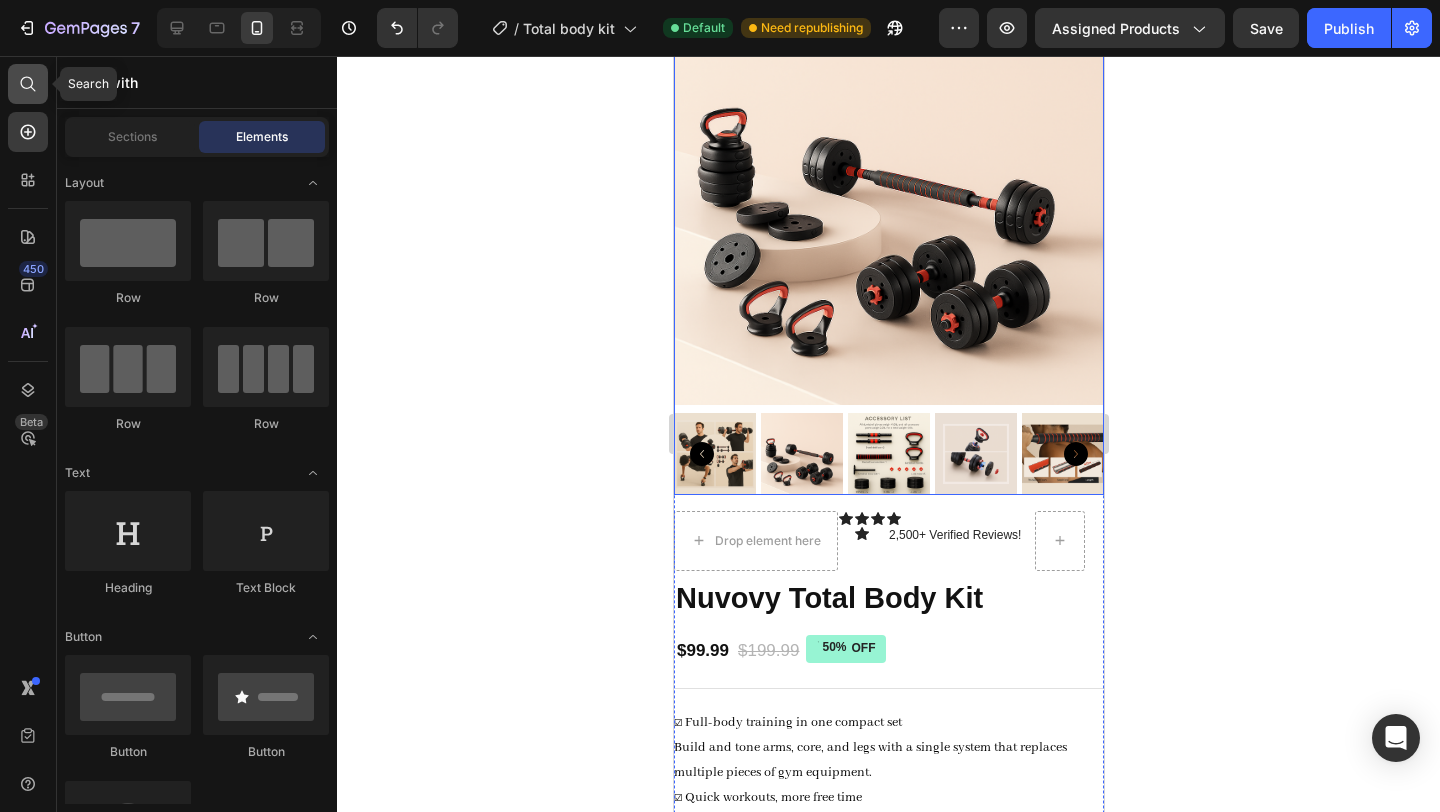 click 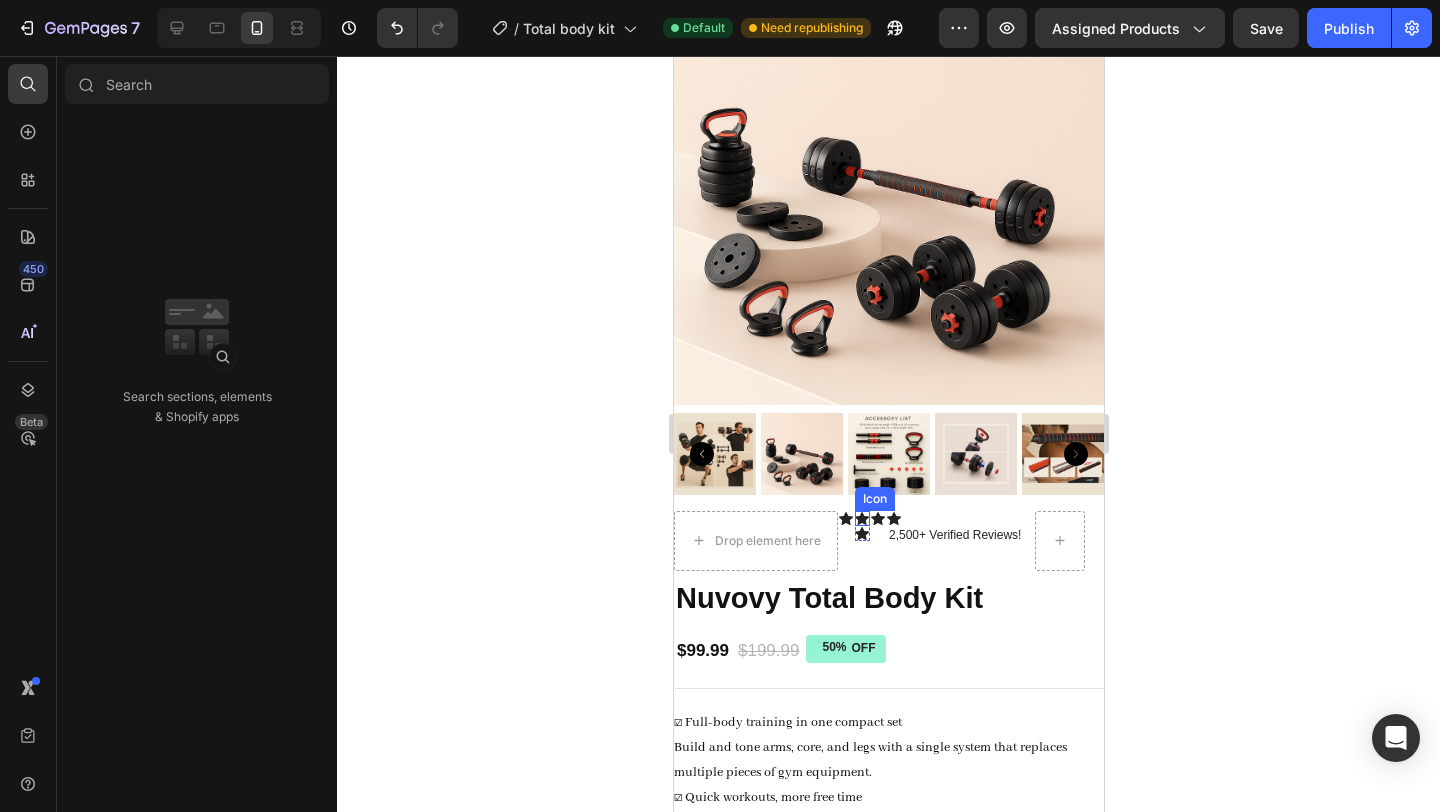 click 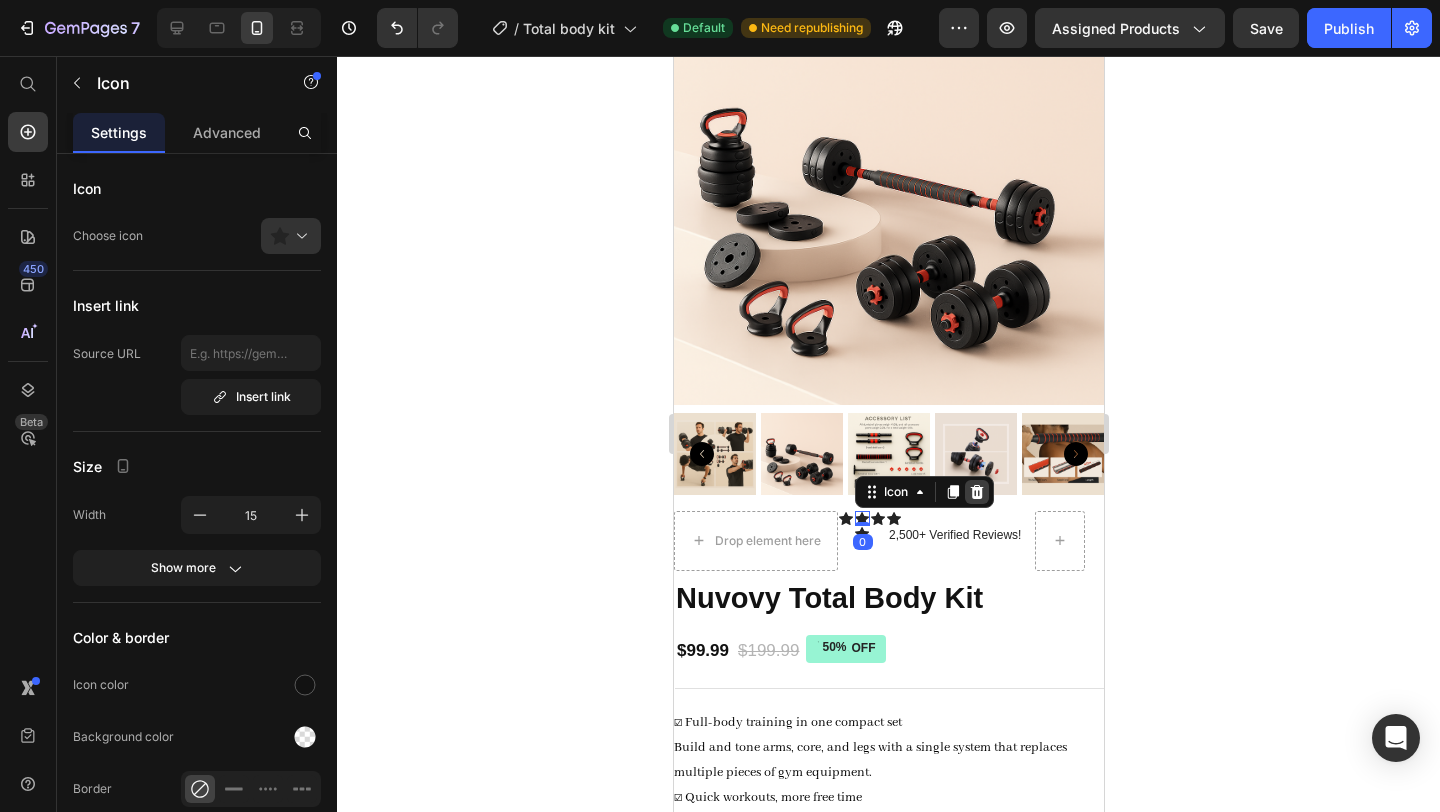 click 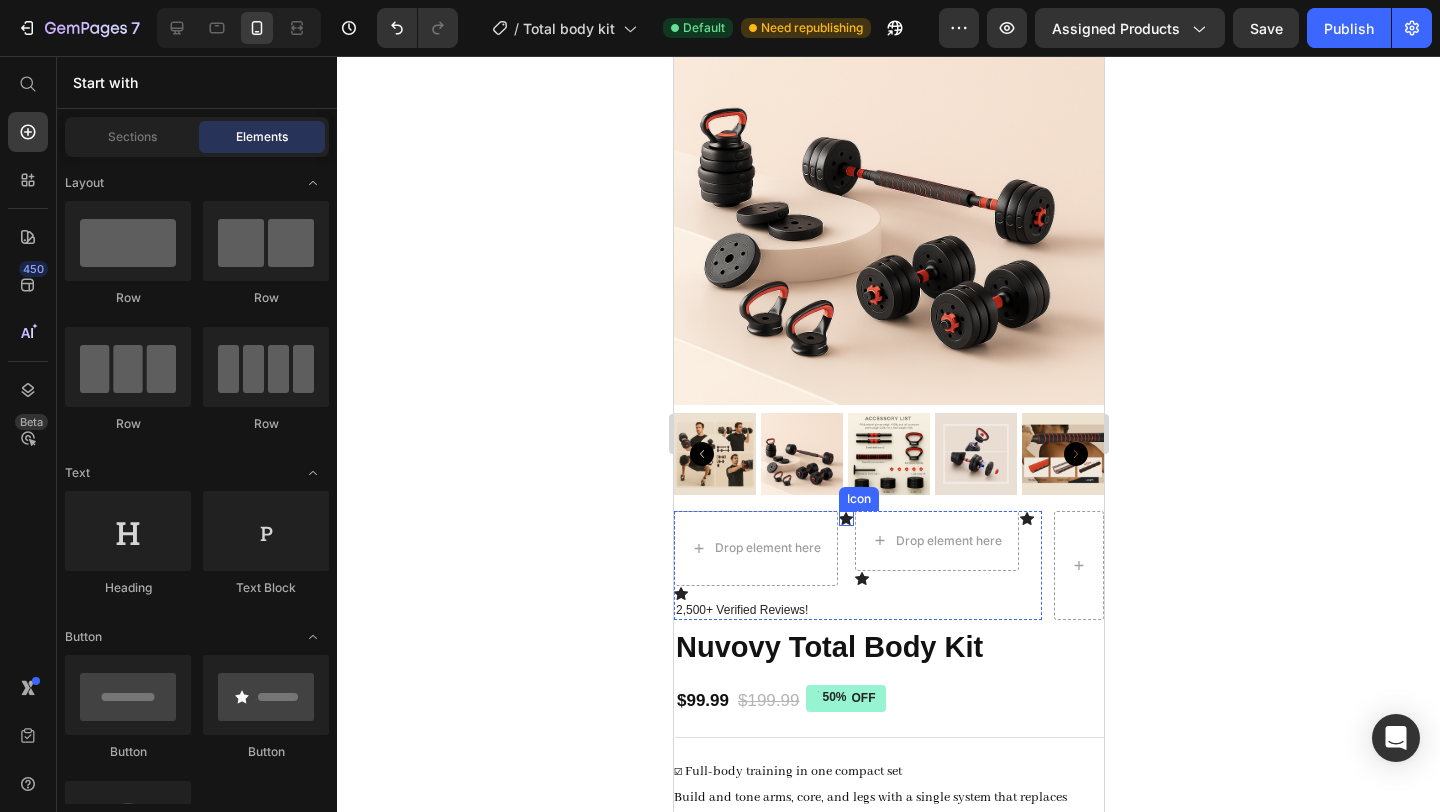 click on "Icon" at bounding box center [845, 518] 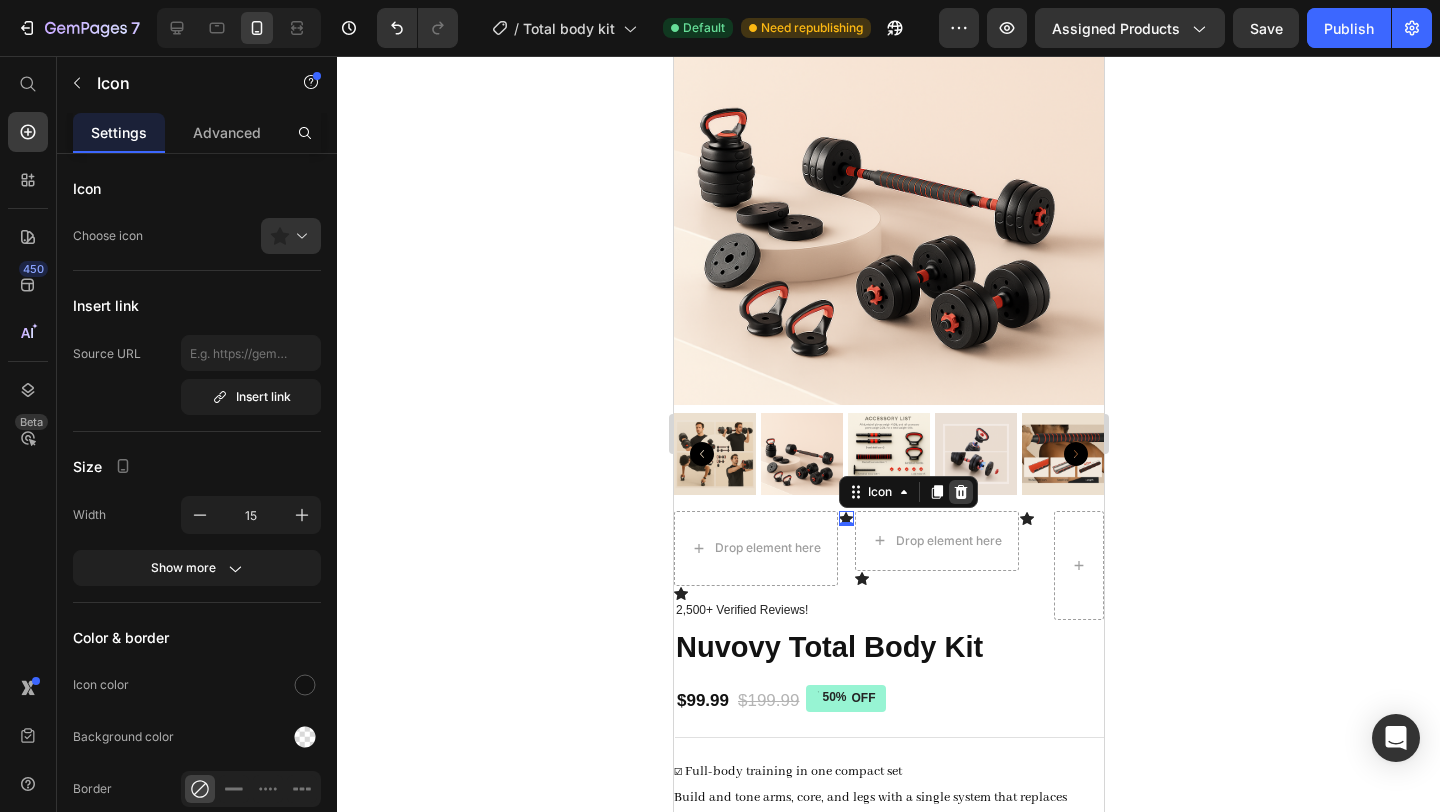 click 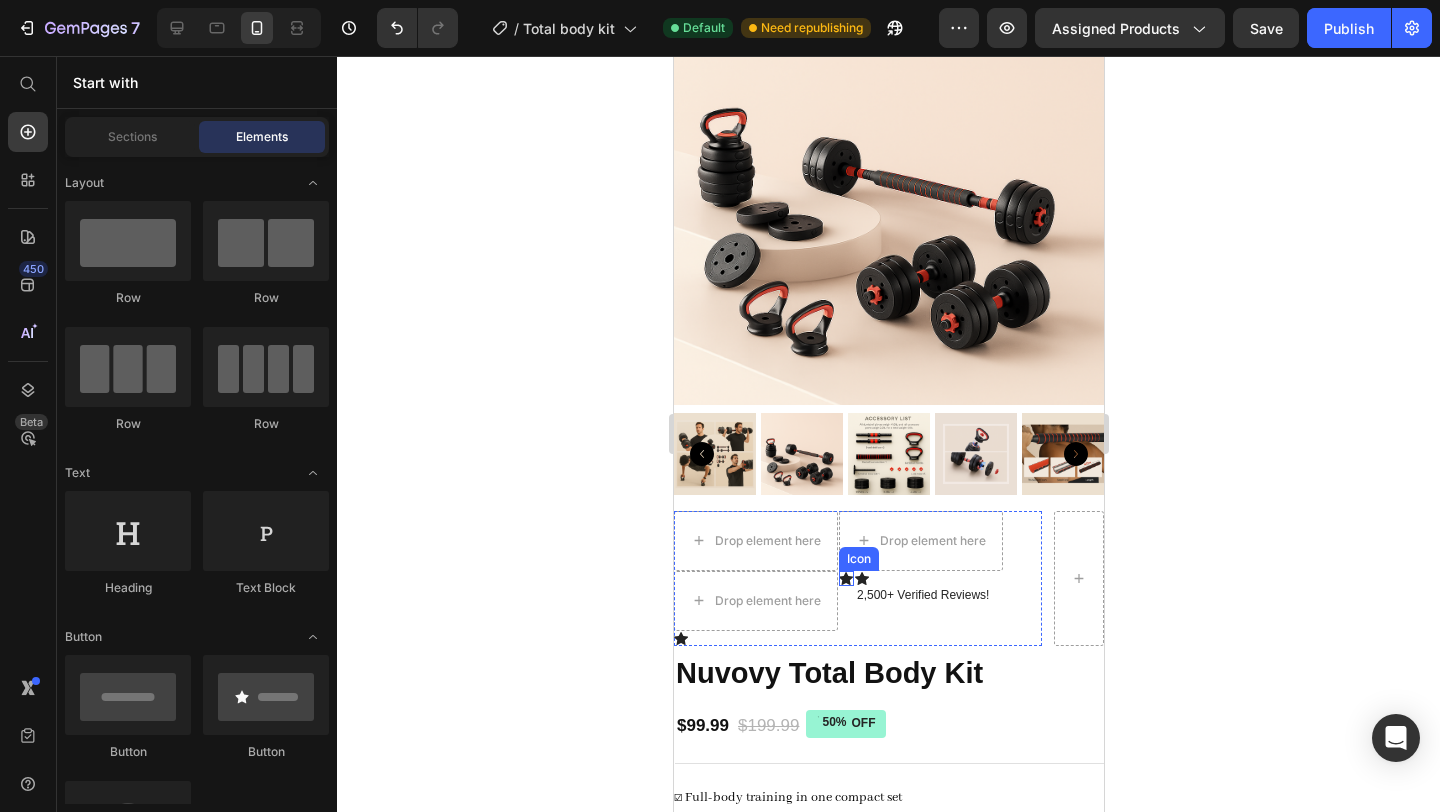 click 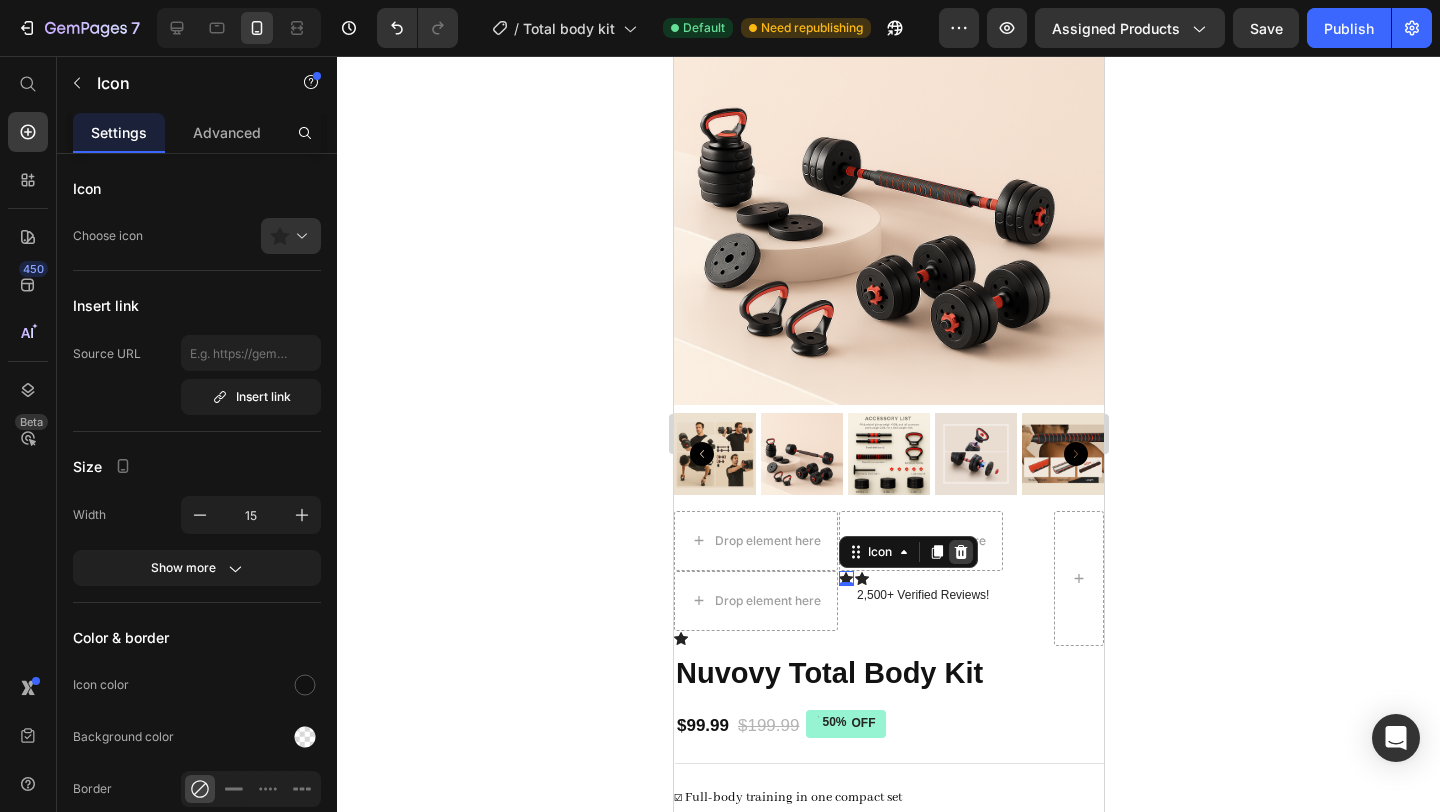 click 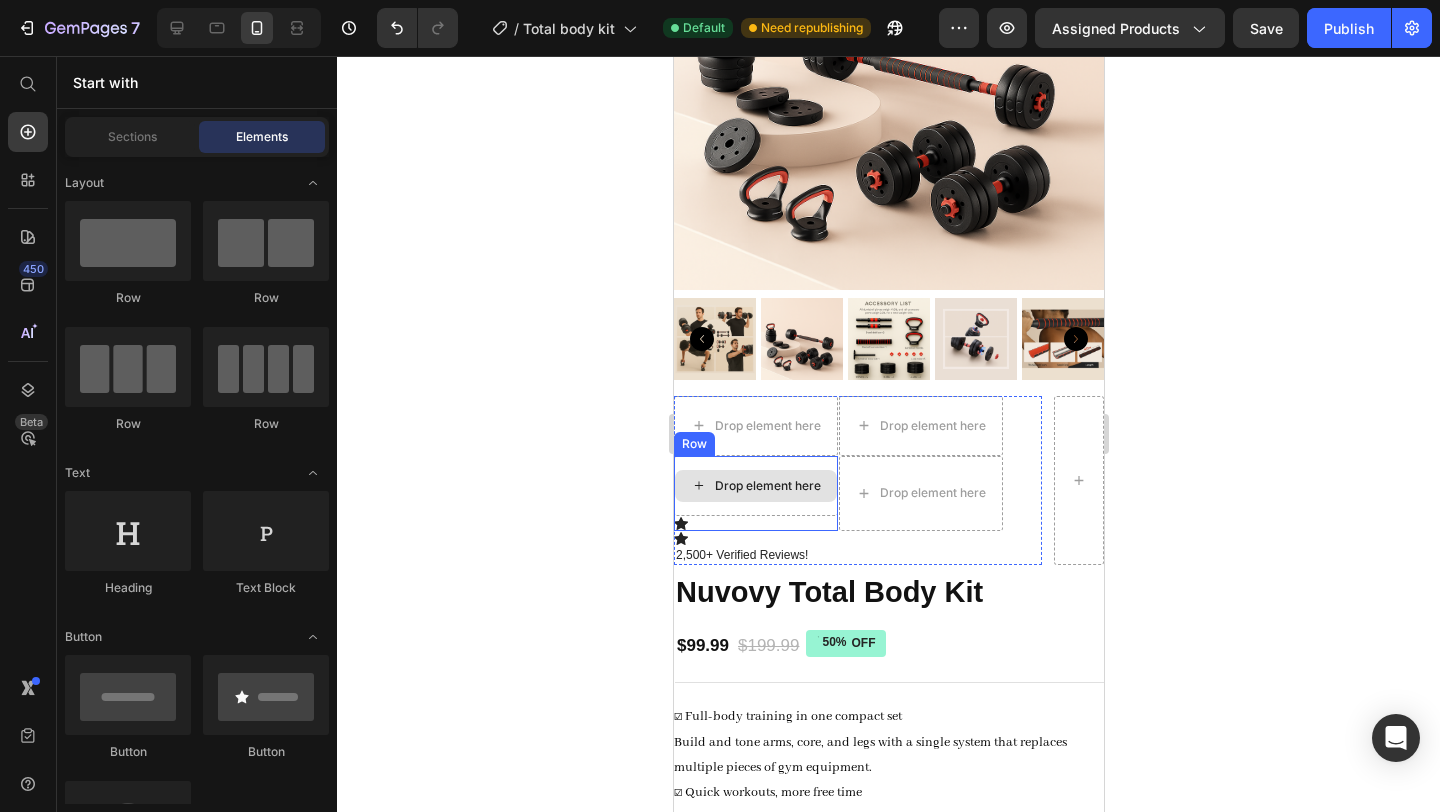 scroll, scrollTop: 405, scrollLeft: 0, axis: vertical 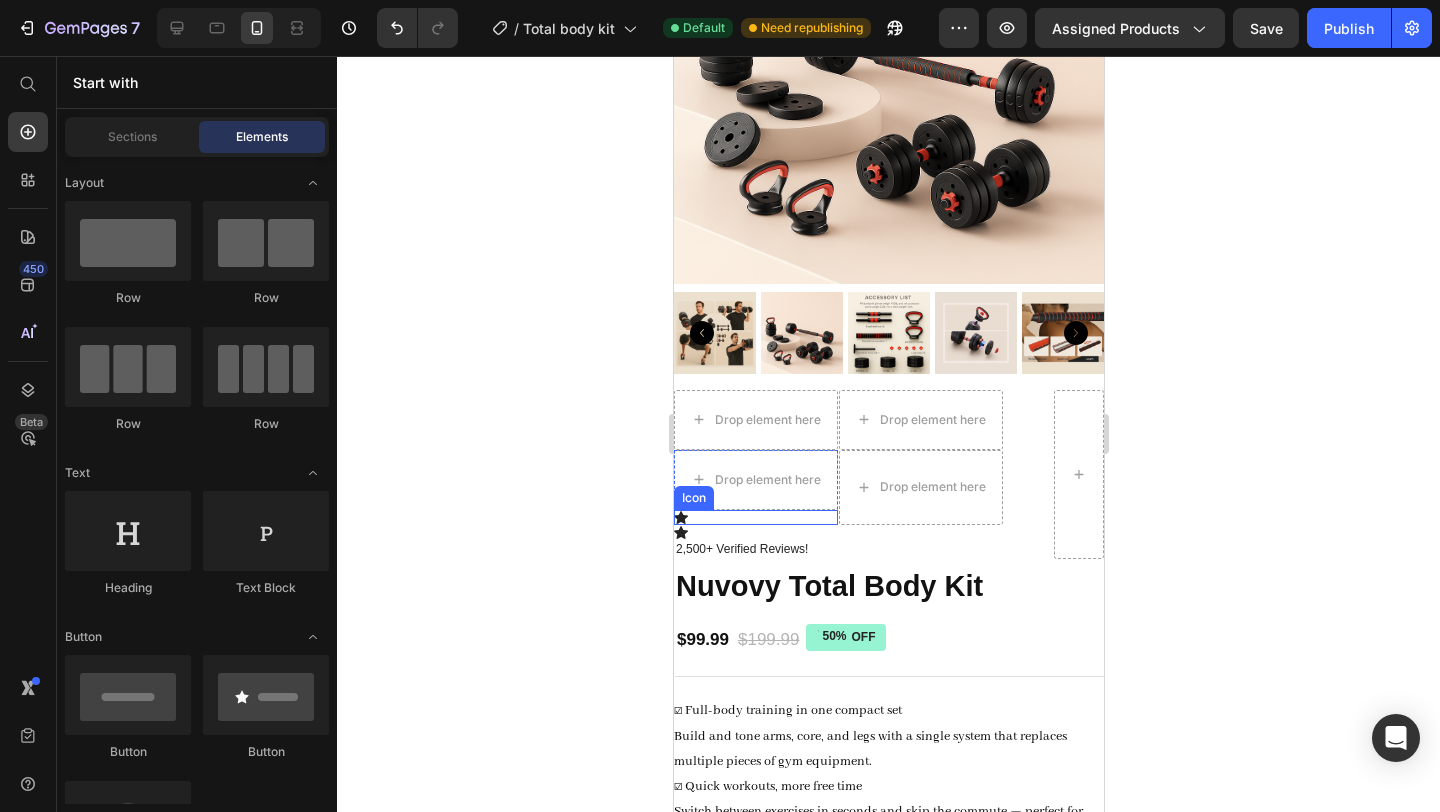 click 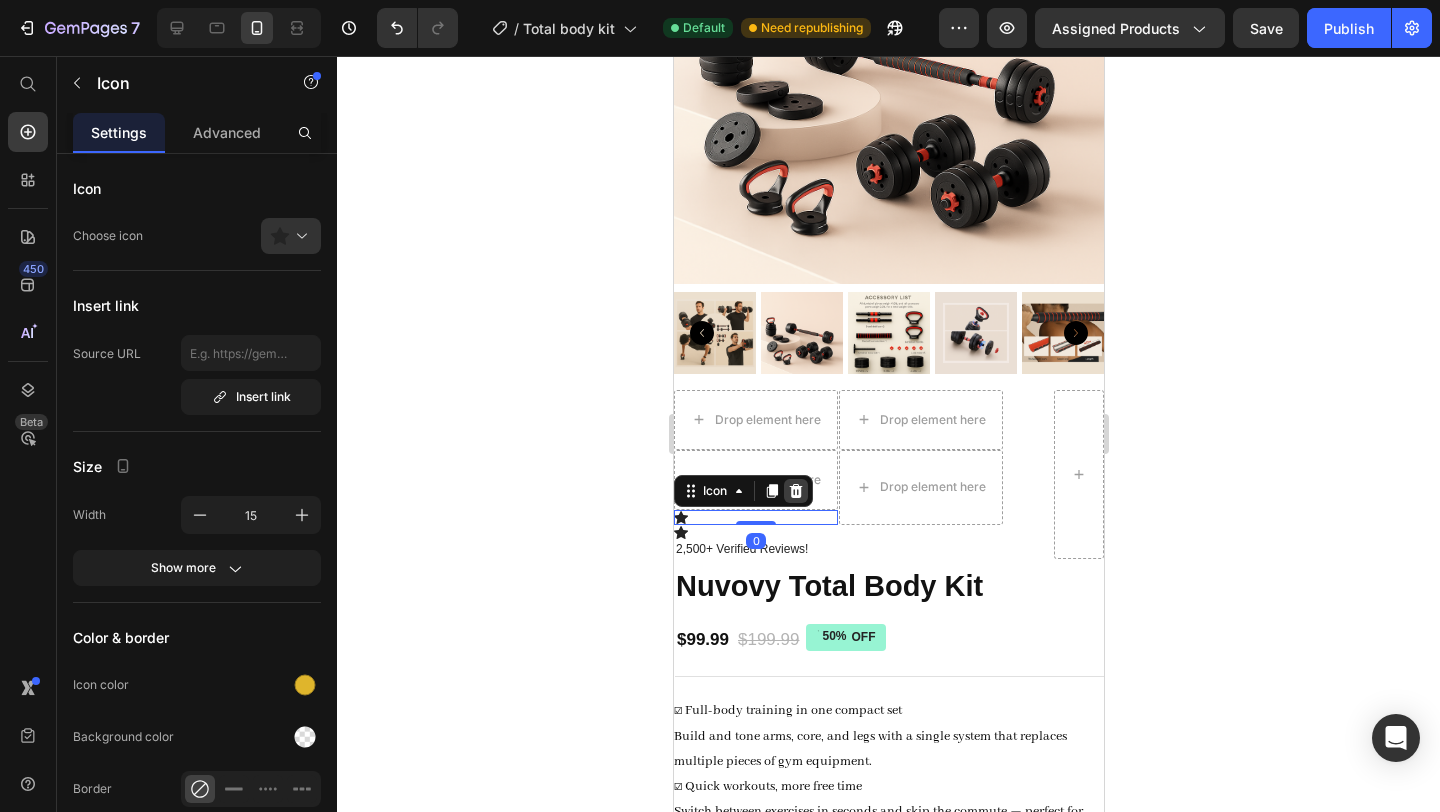 click at bounding box center (795, 491) 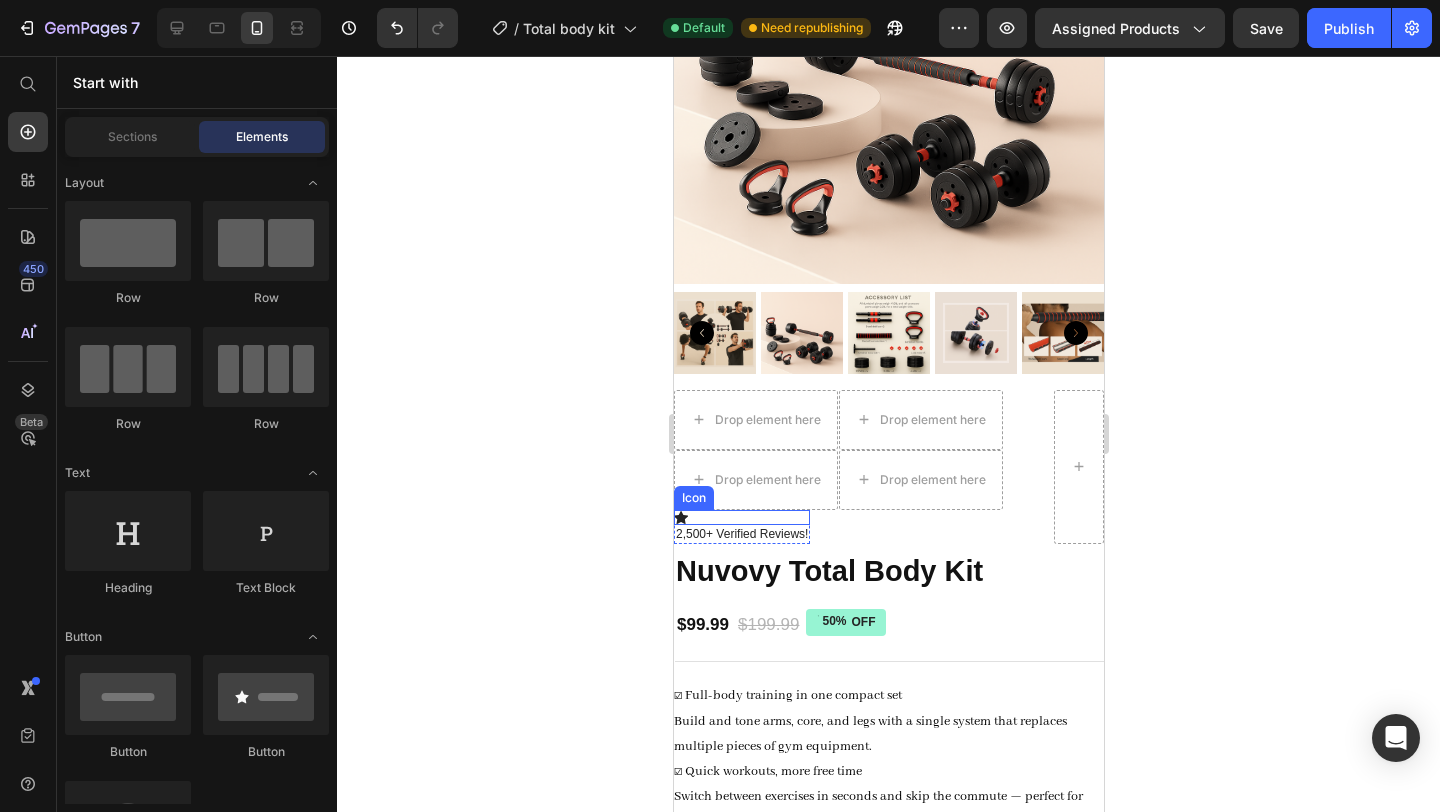 click 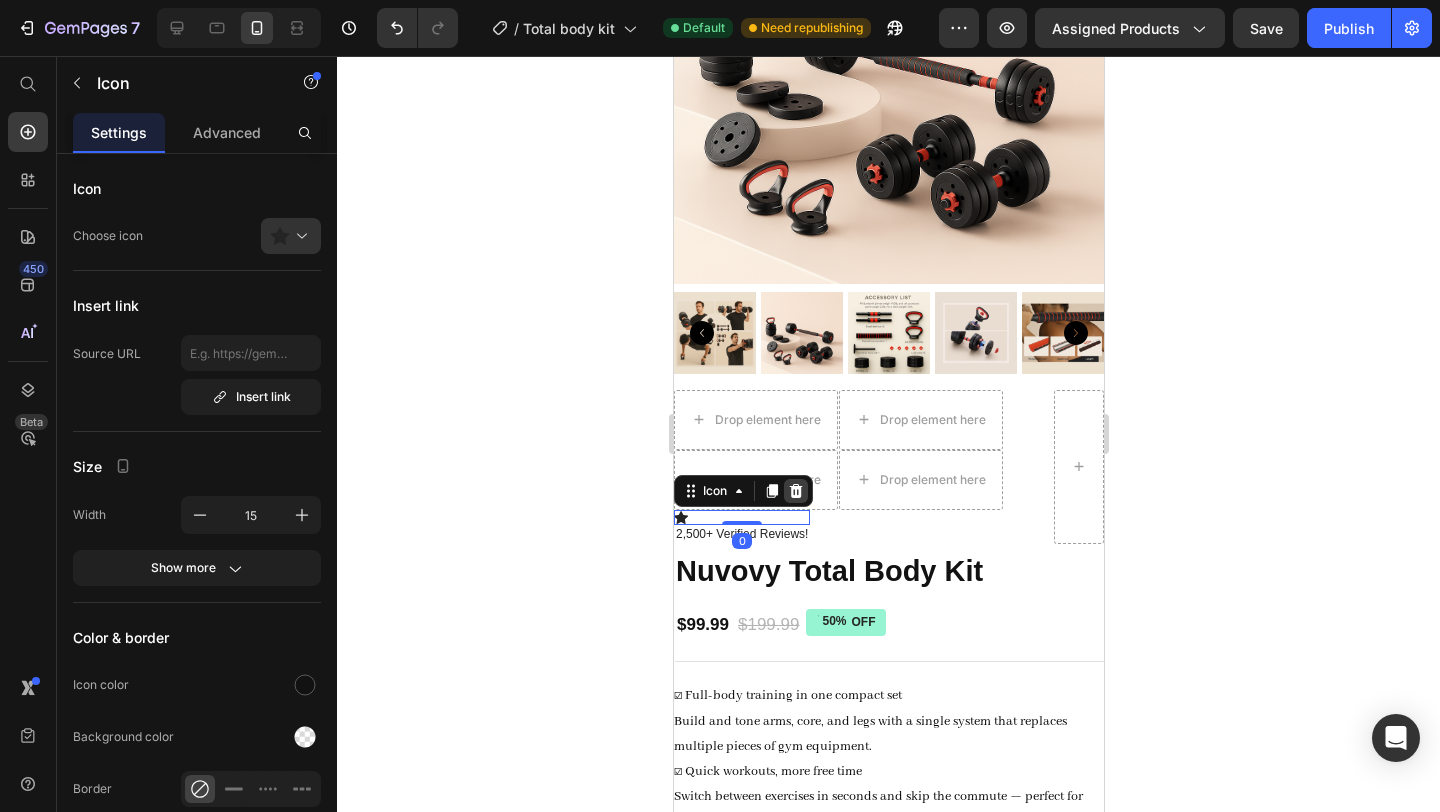 click 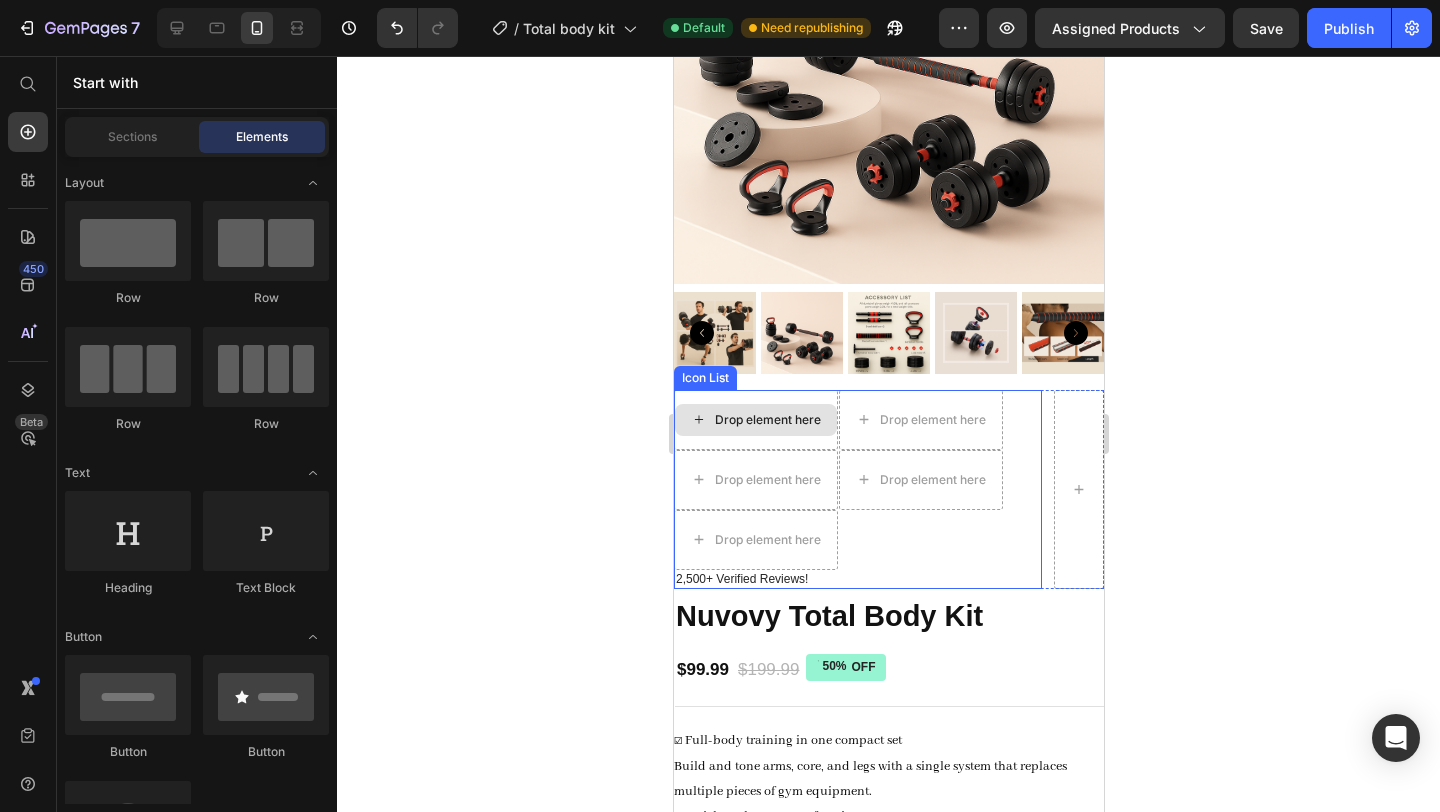 click on "Drop element here" at bounding box center [767, 420] 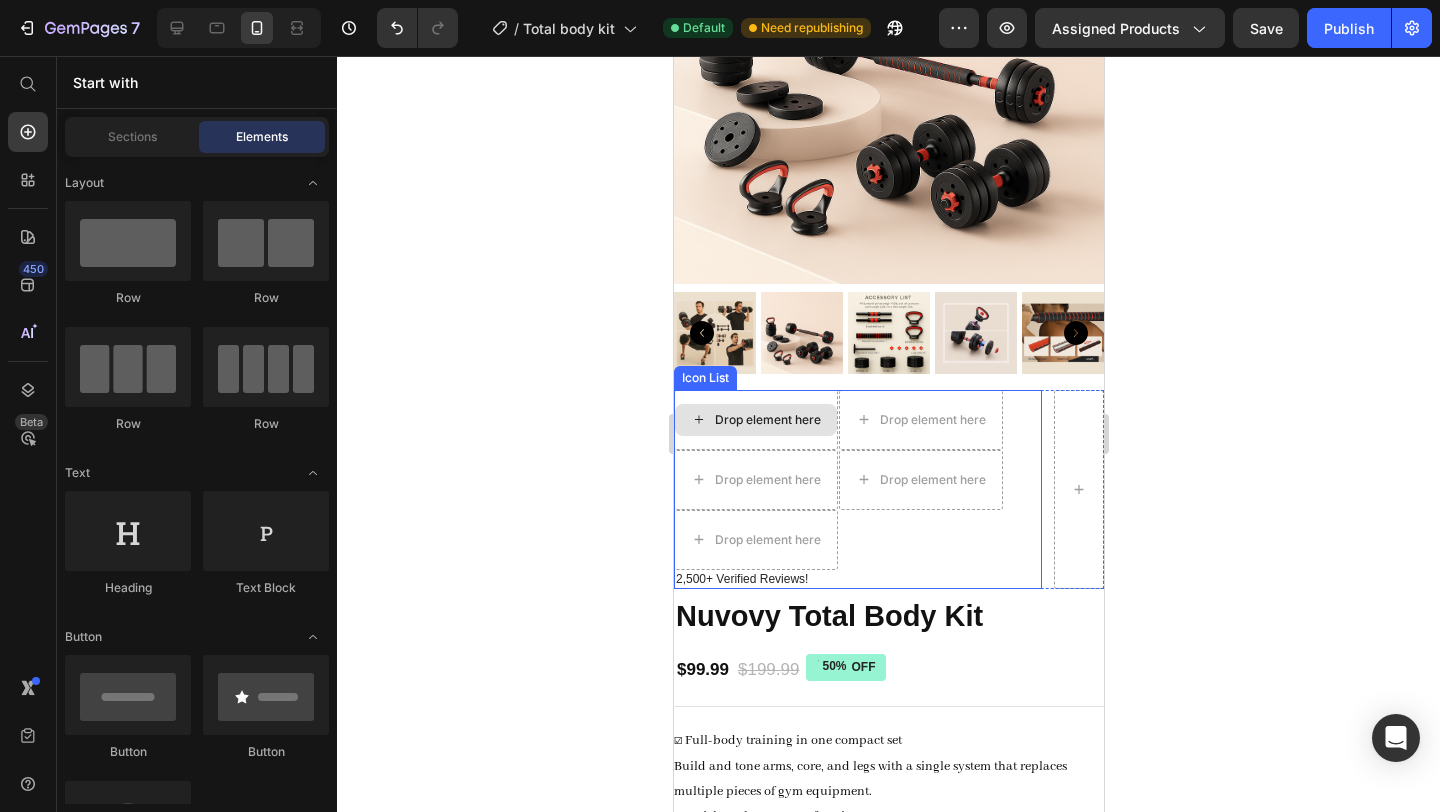 click 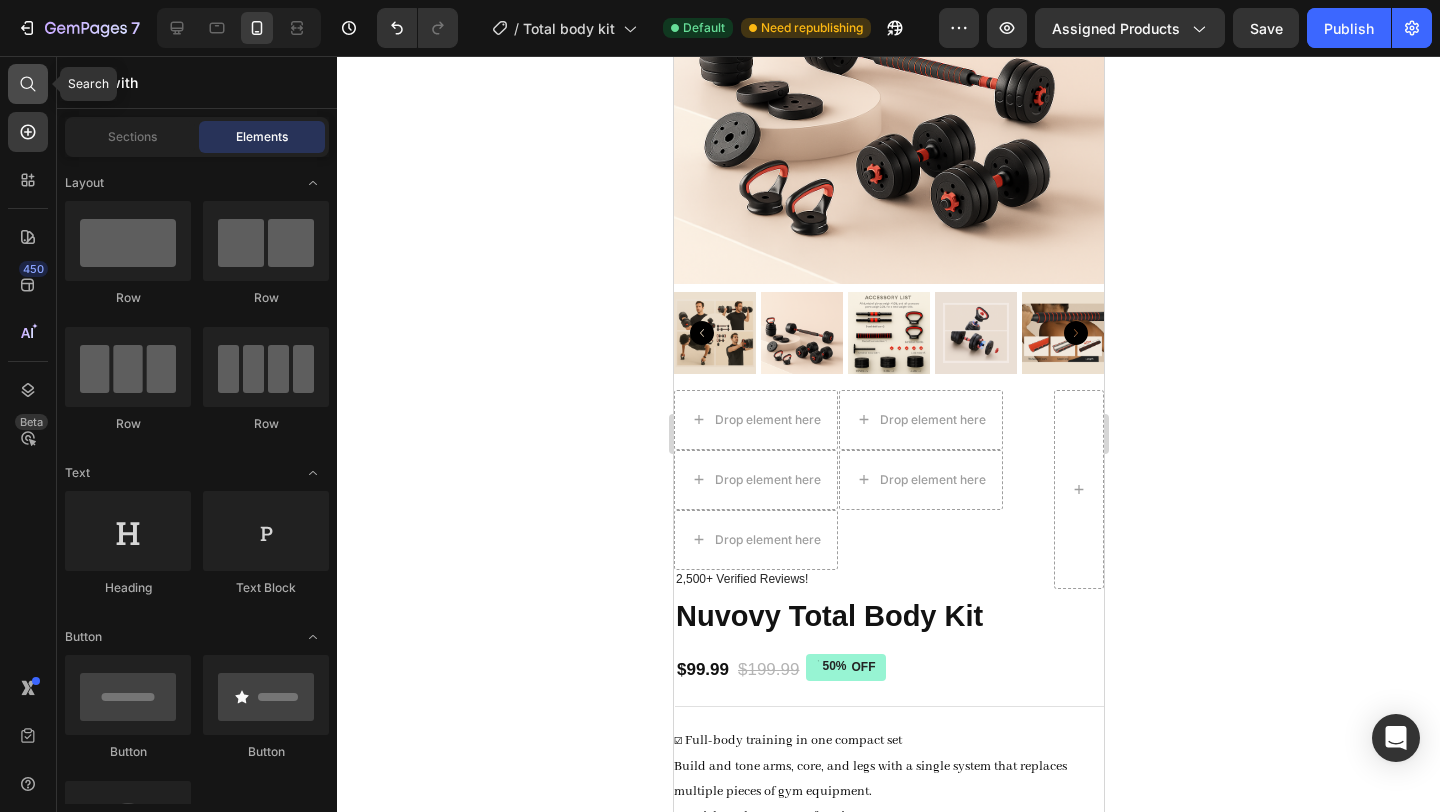 click 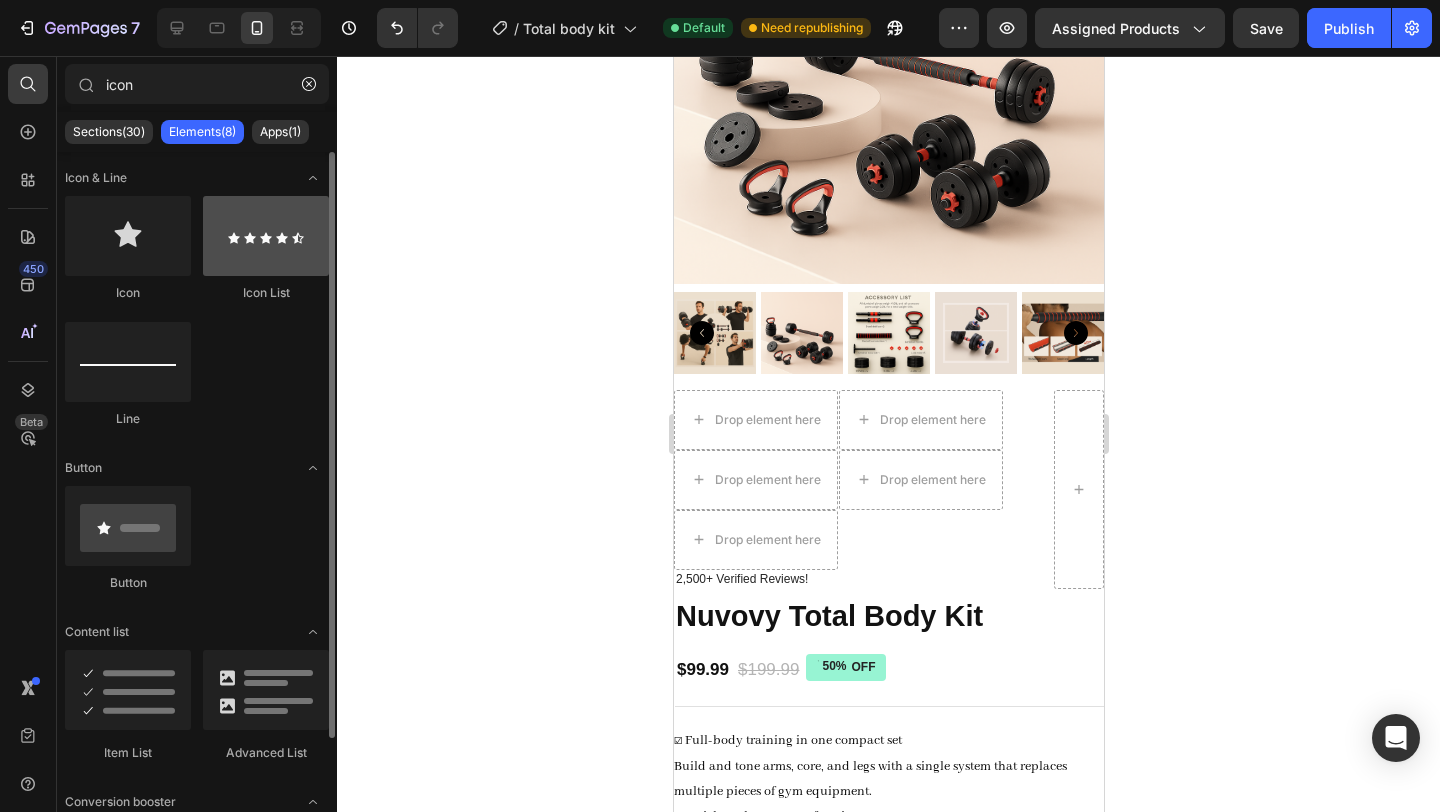 type on "icon" 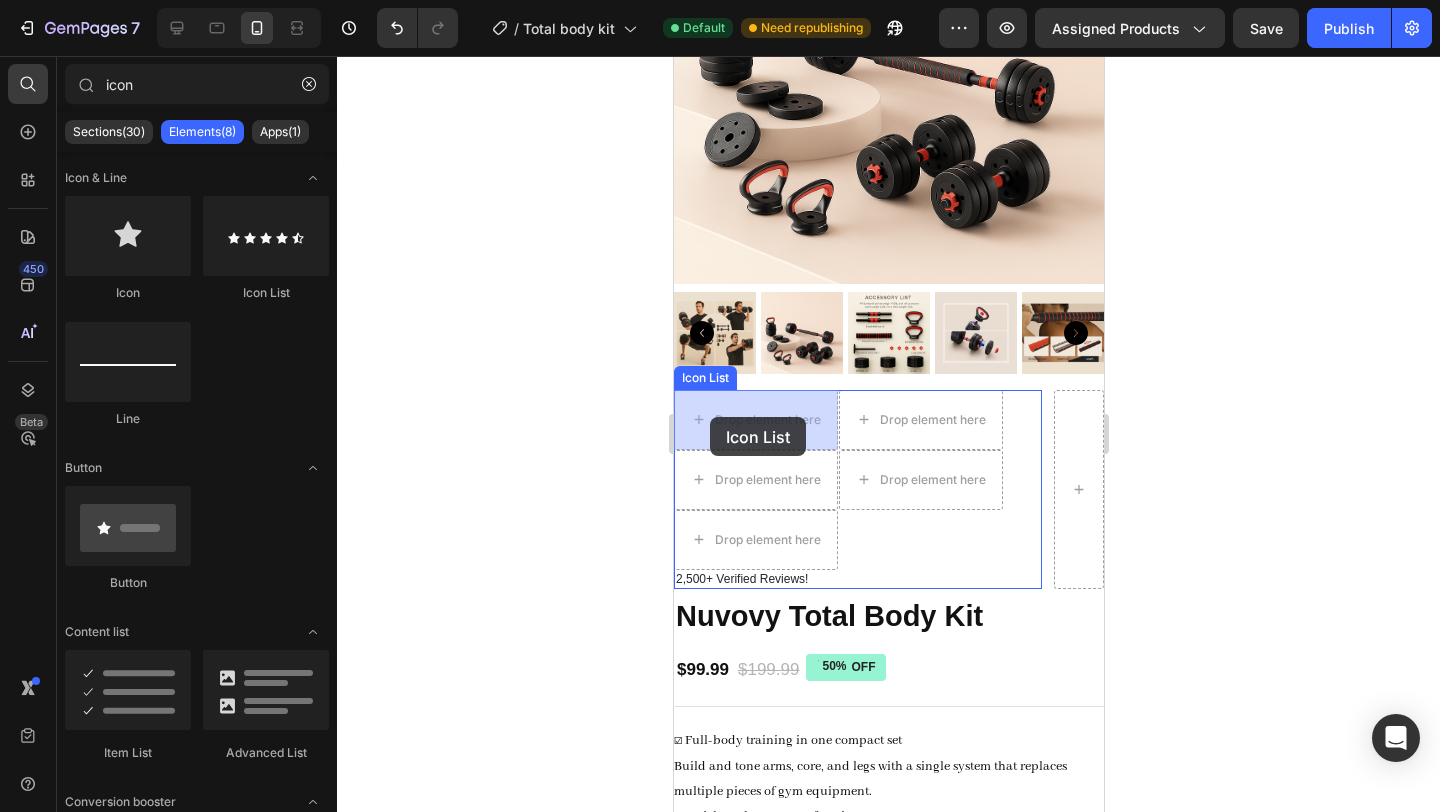 drag, startPoint x: 926, startPoint y: 284, endPoint x: 709, endPoint y: 417, distance: 254.51523 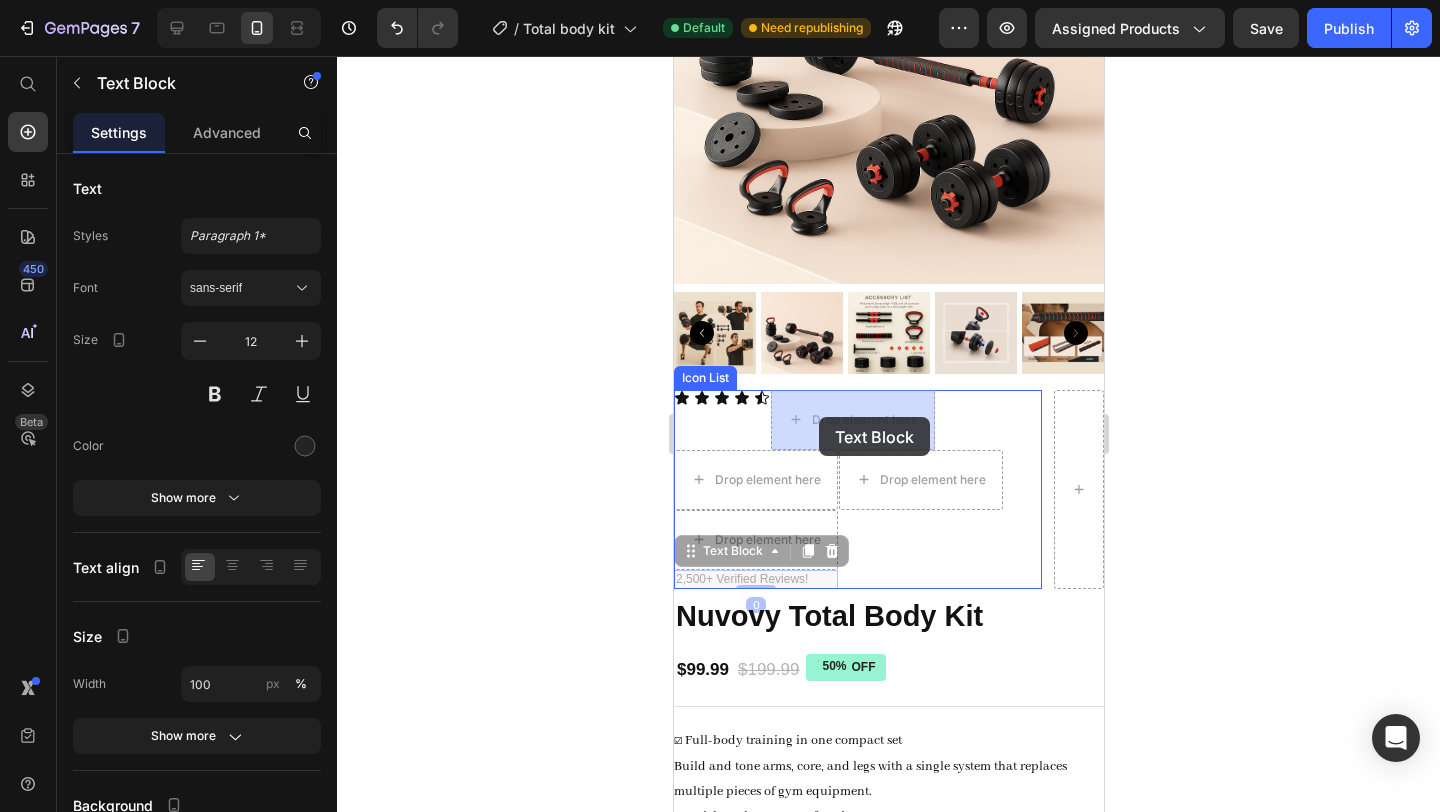 drag, startPoint x: 745, startPoint y: 571, endPoint x: 818, endPoint y: 417, distance: 170.42593 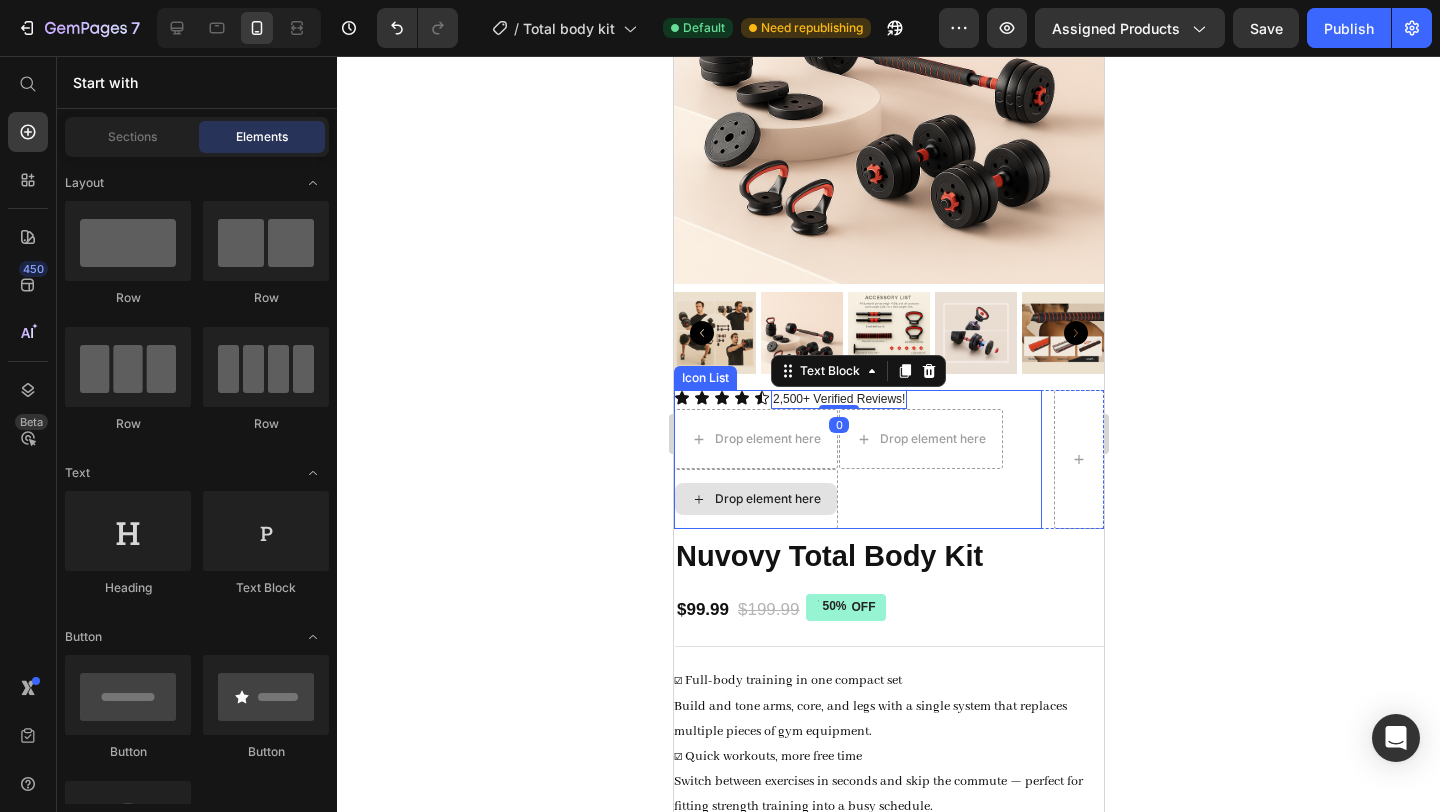 click on "Drop element here" at bounding box center (755, 499) 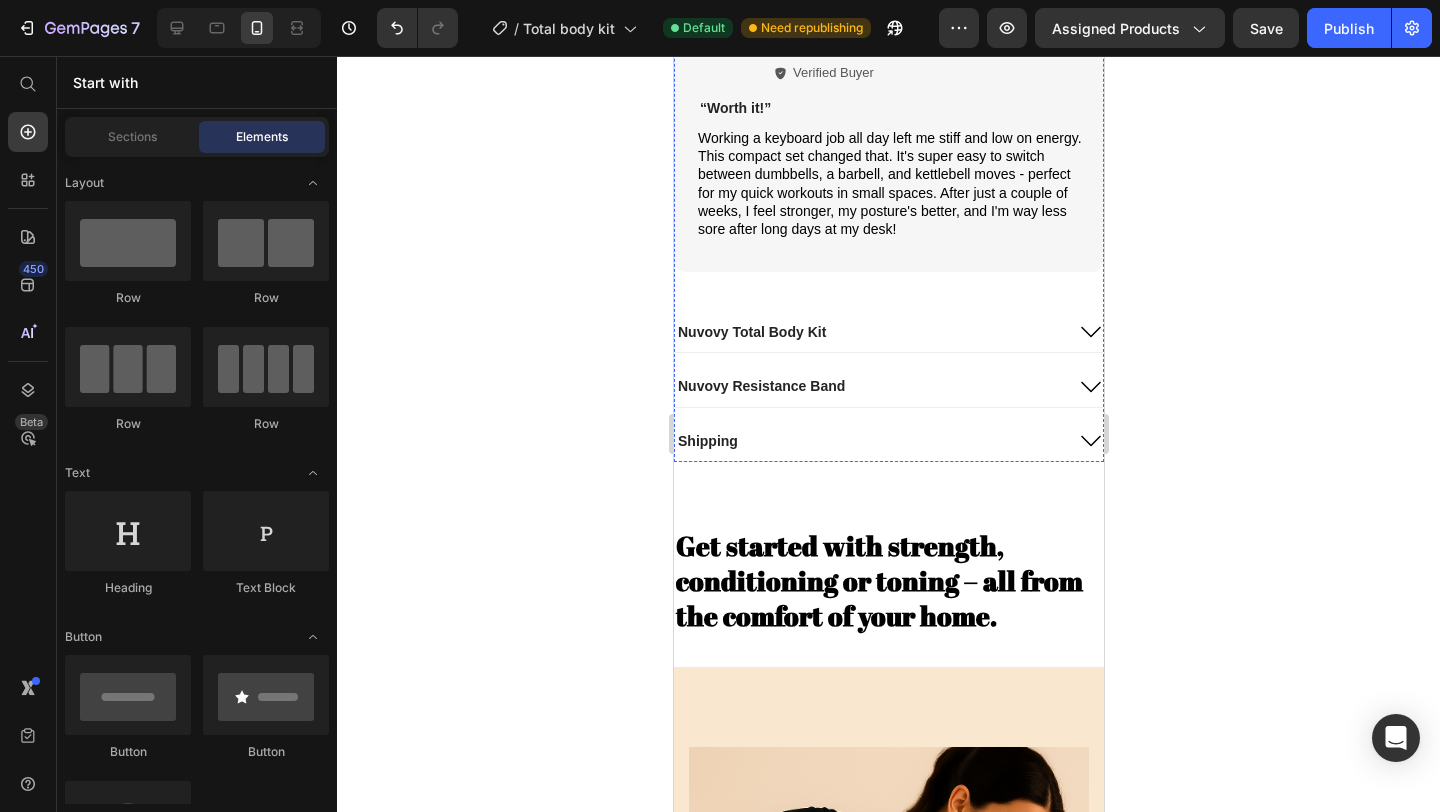 scroll, scrollTop: 1573, scrollLeft: 0, axis: vertical 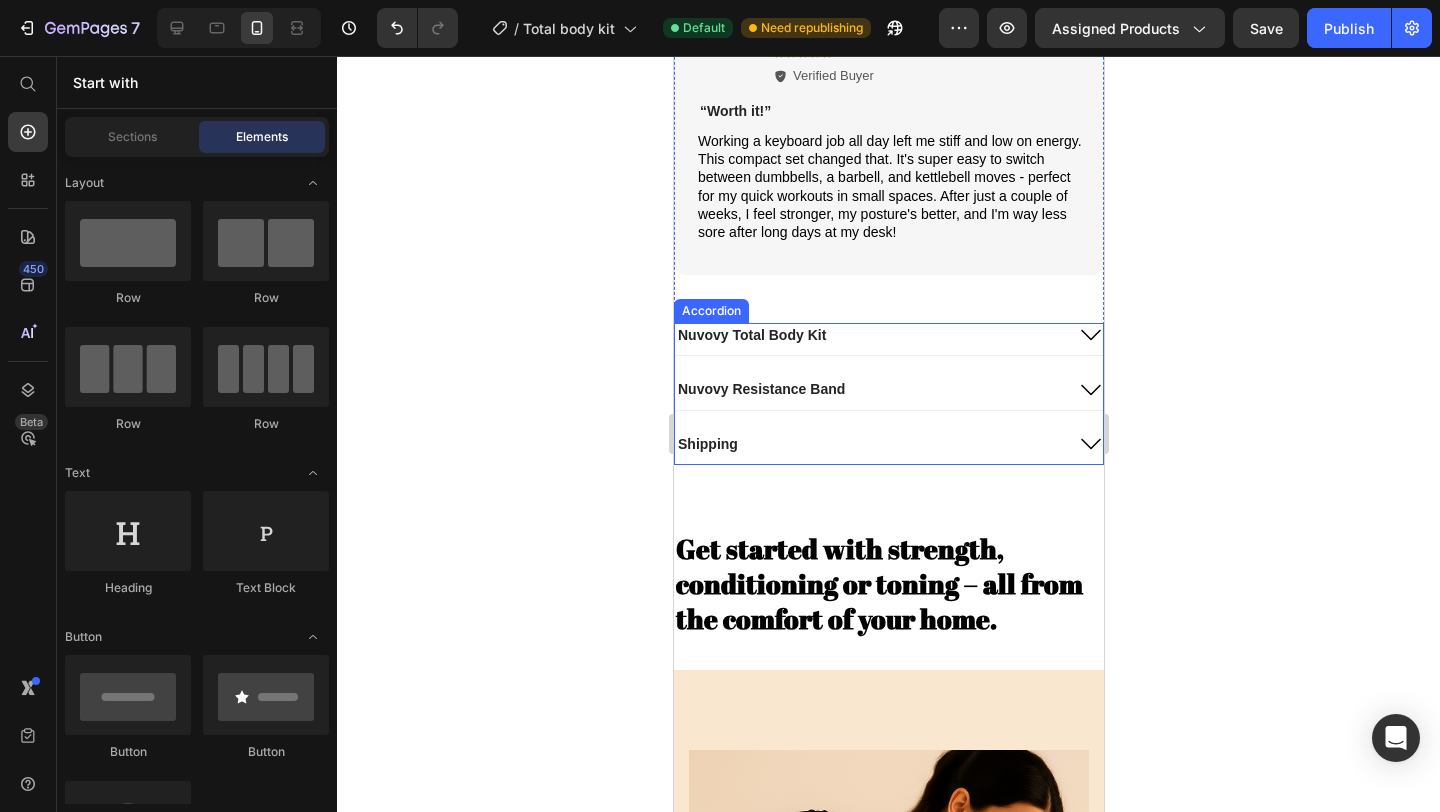 click on "Nuvovy Resistance Band" at bounding box center (760, 389) 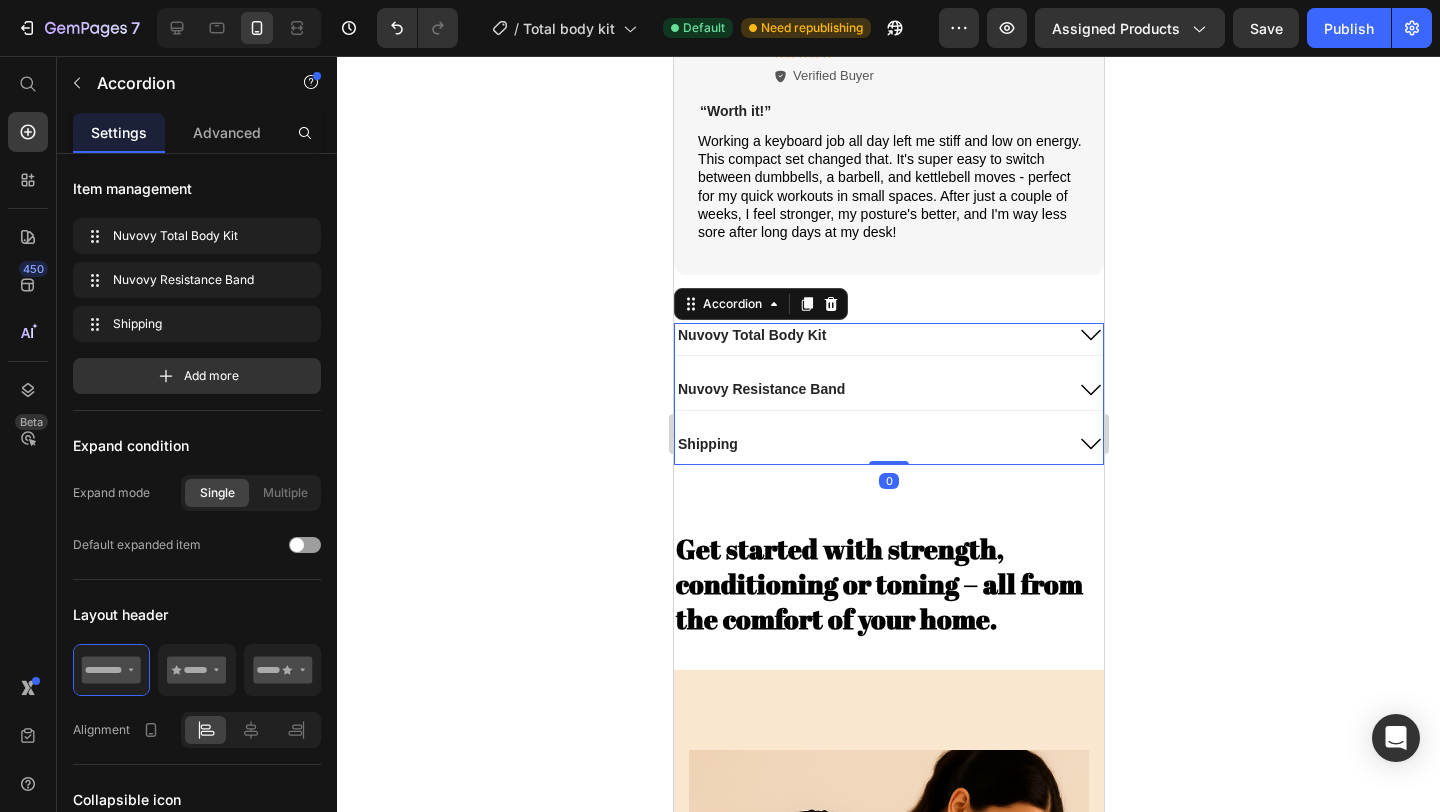 click on "Nuvovy Resistance Band" at bounding box center (760, 389) 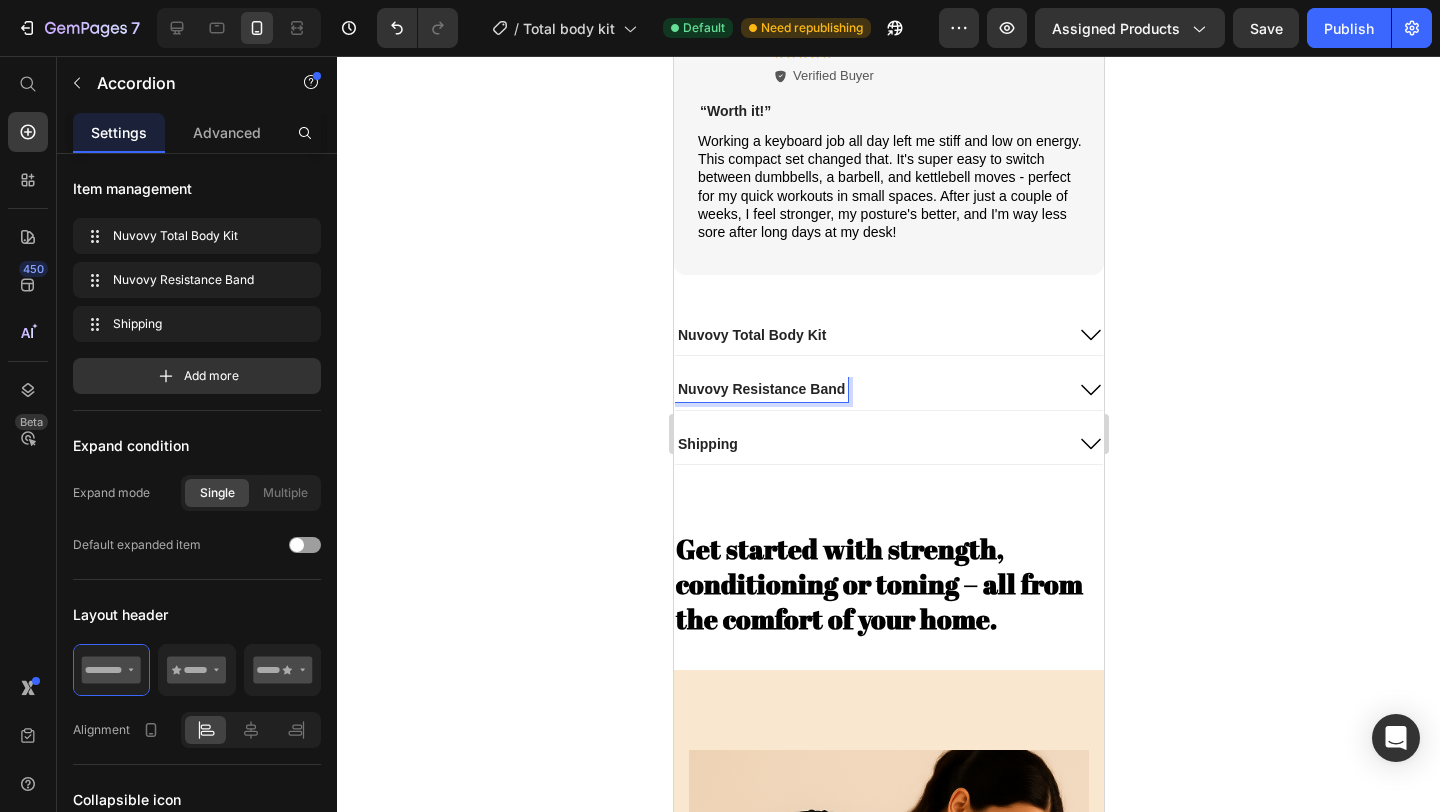 click 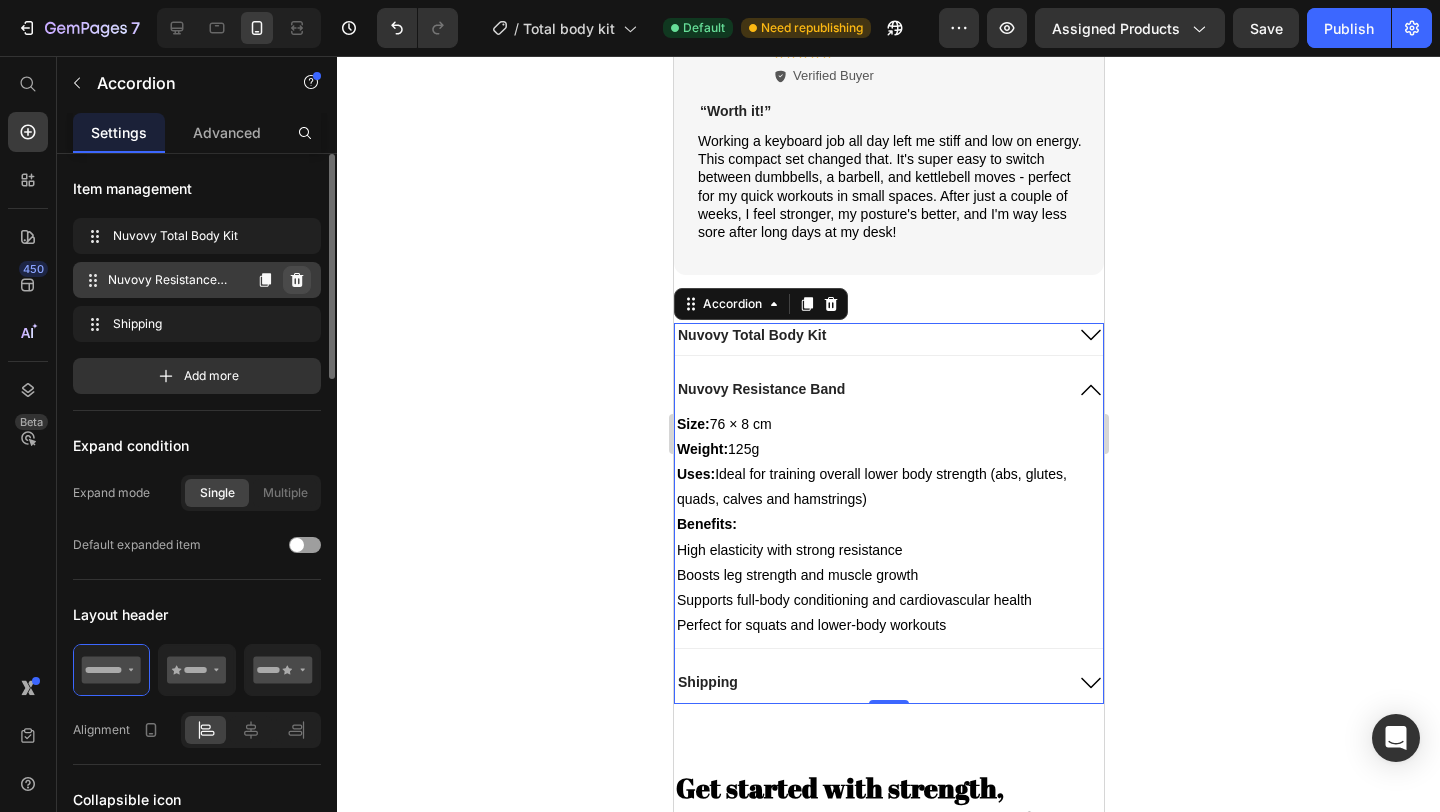 click 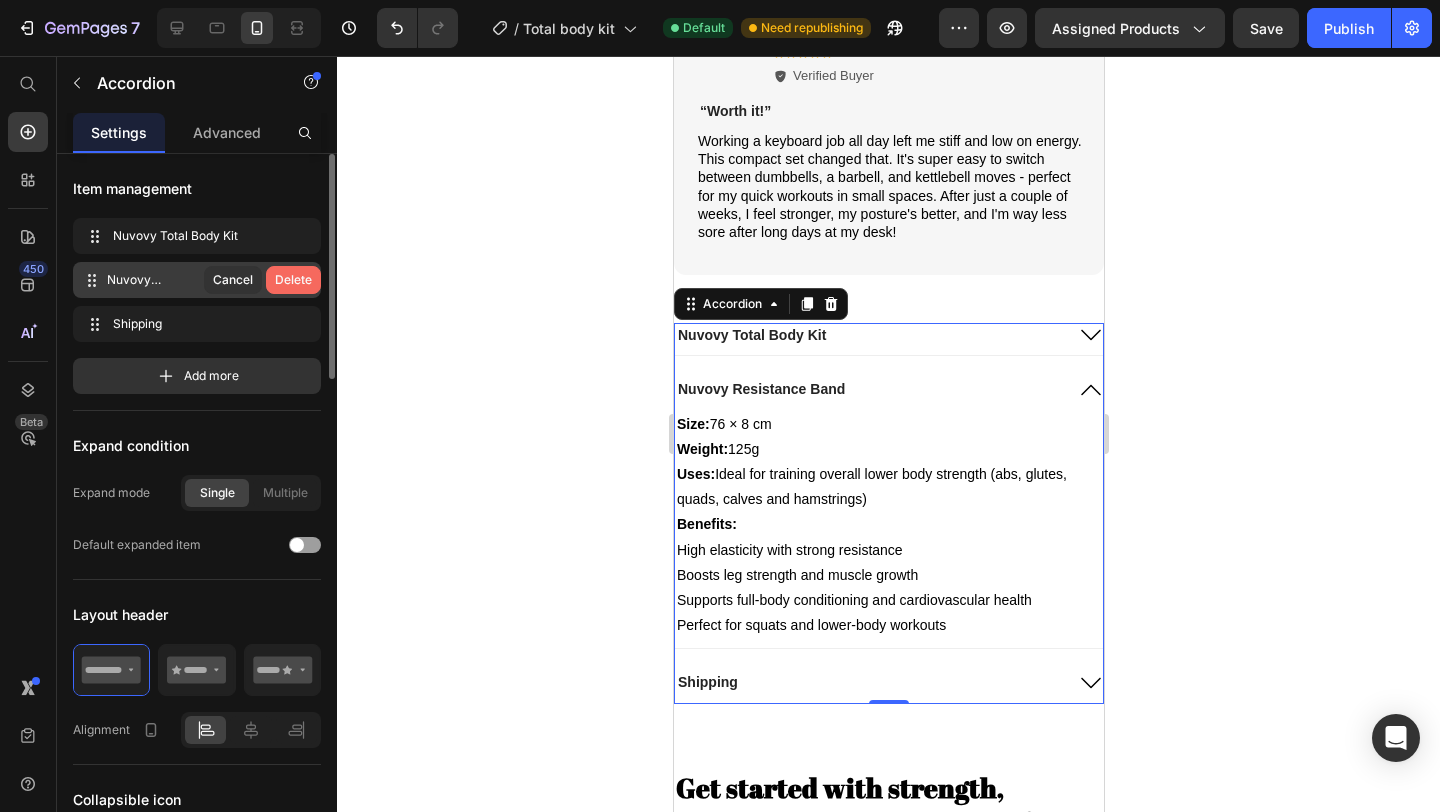 click on "Delete" at bounding box center [293, 280] 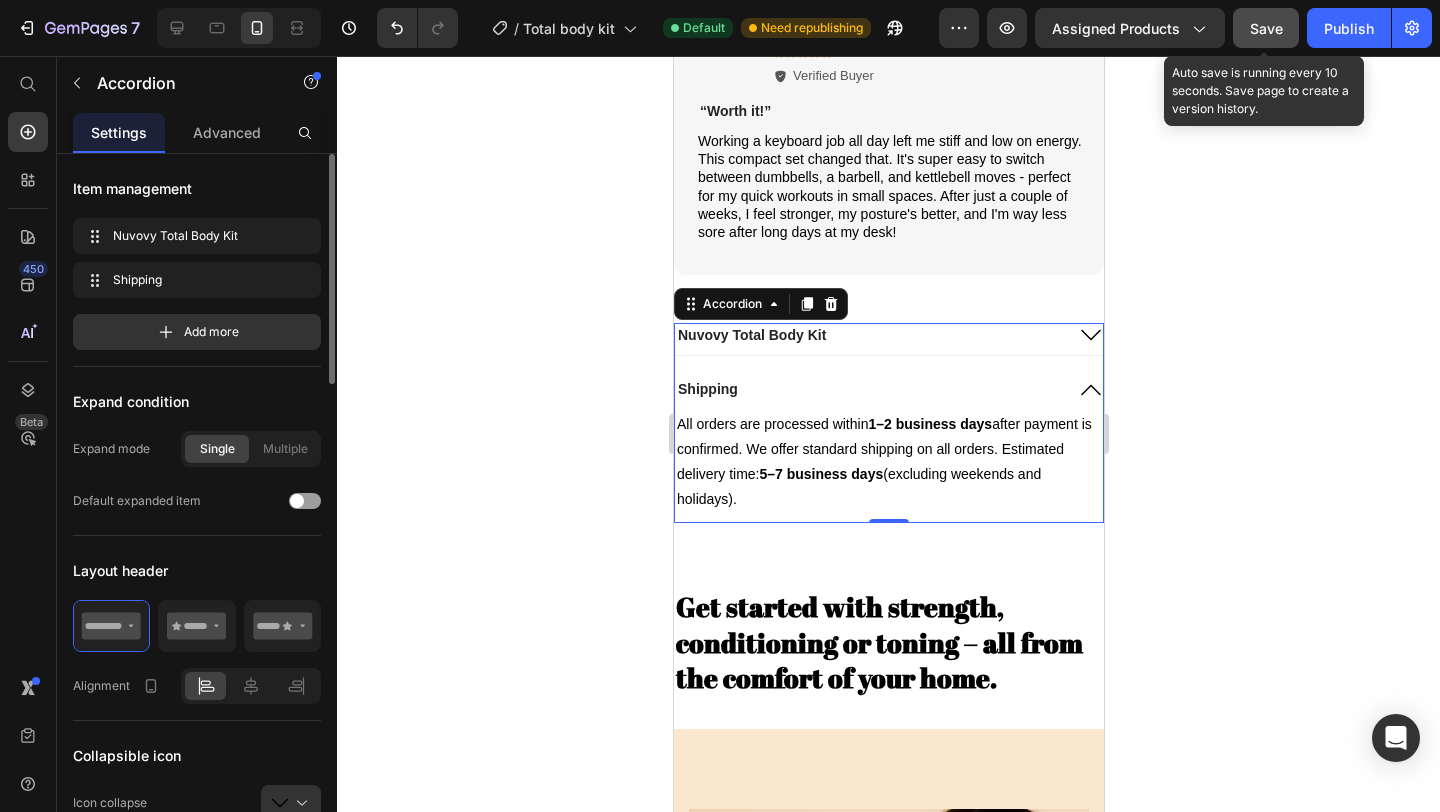click on "Save" at bounding box center [1266, 28] 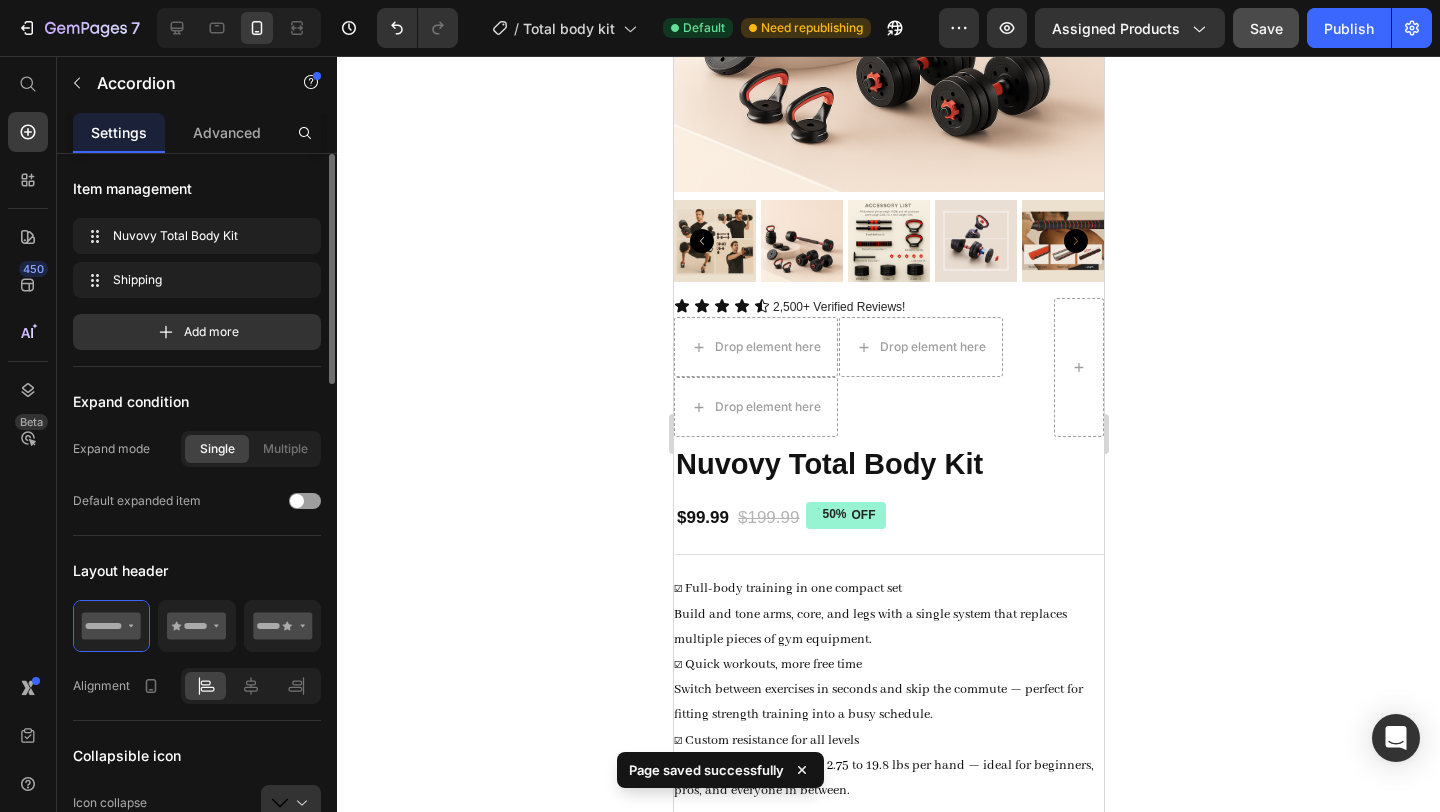 scroll, scrollTop: 495, scrollLeft: 0, axis: vertical 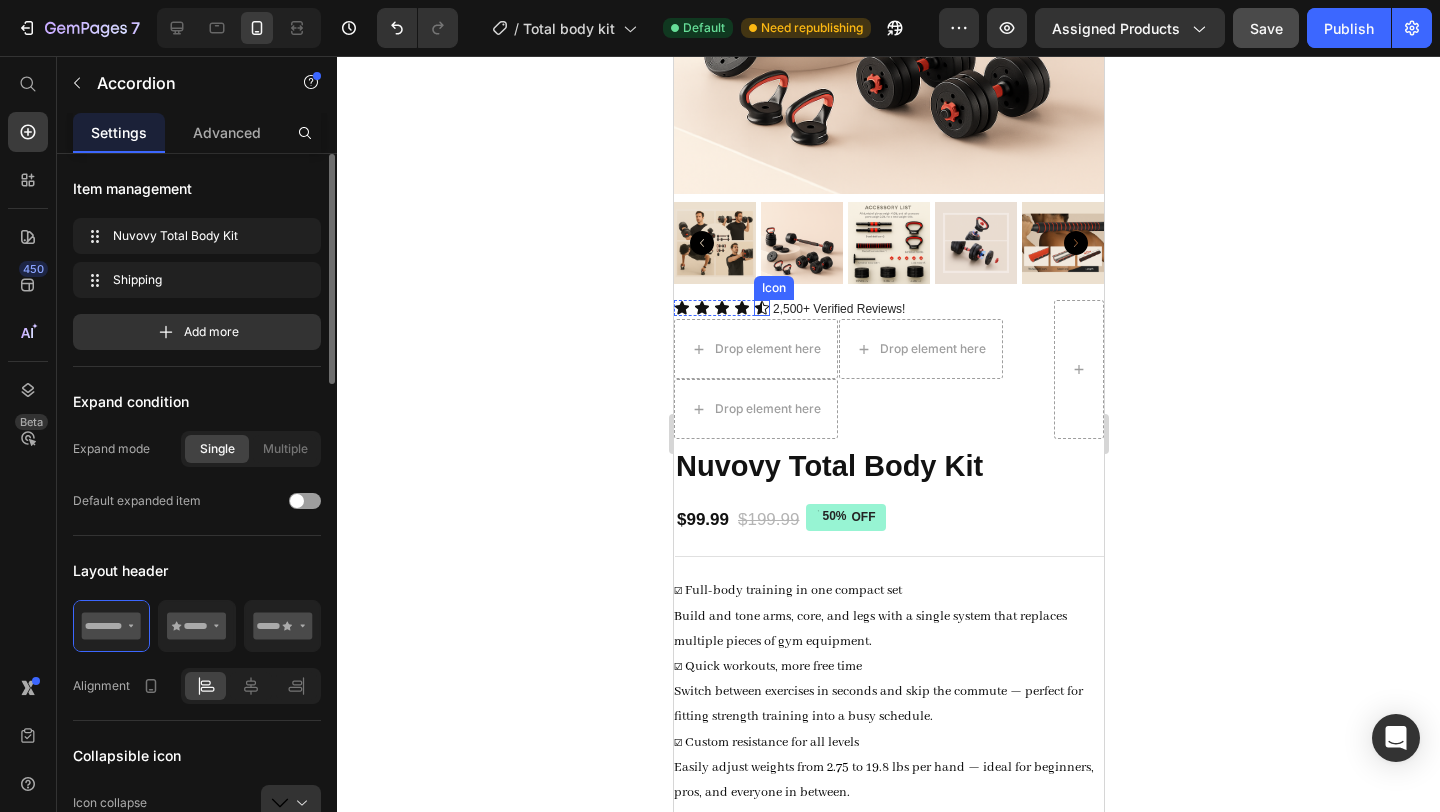 click on "Icon" at bounding box center (761, 308) 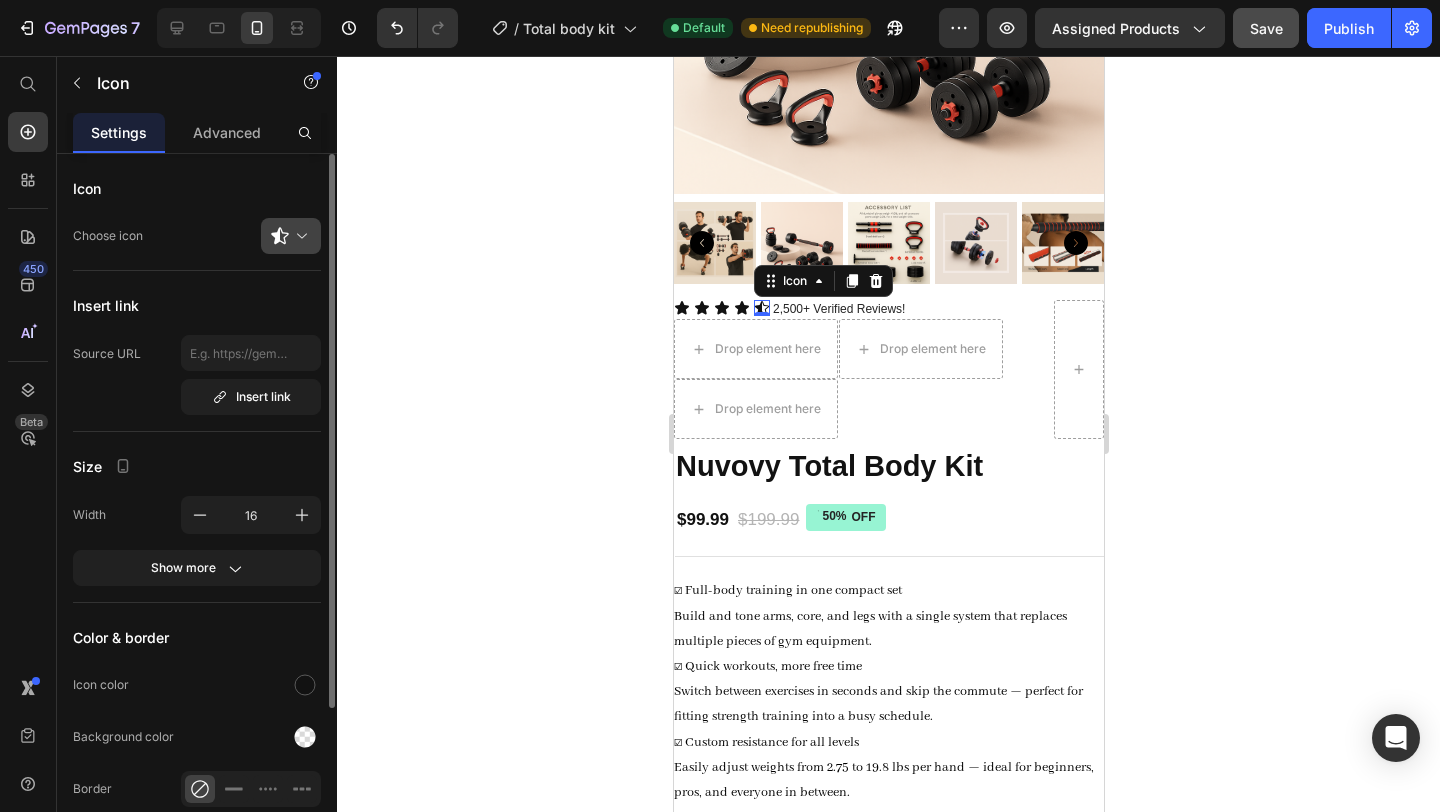 click at bounding box center [299, 236] 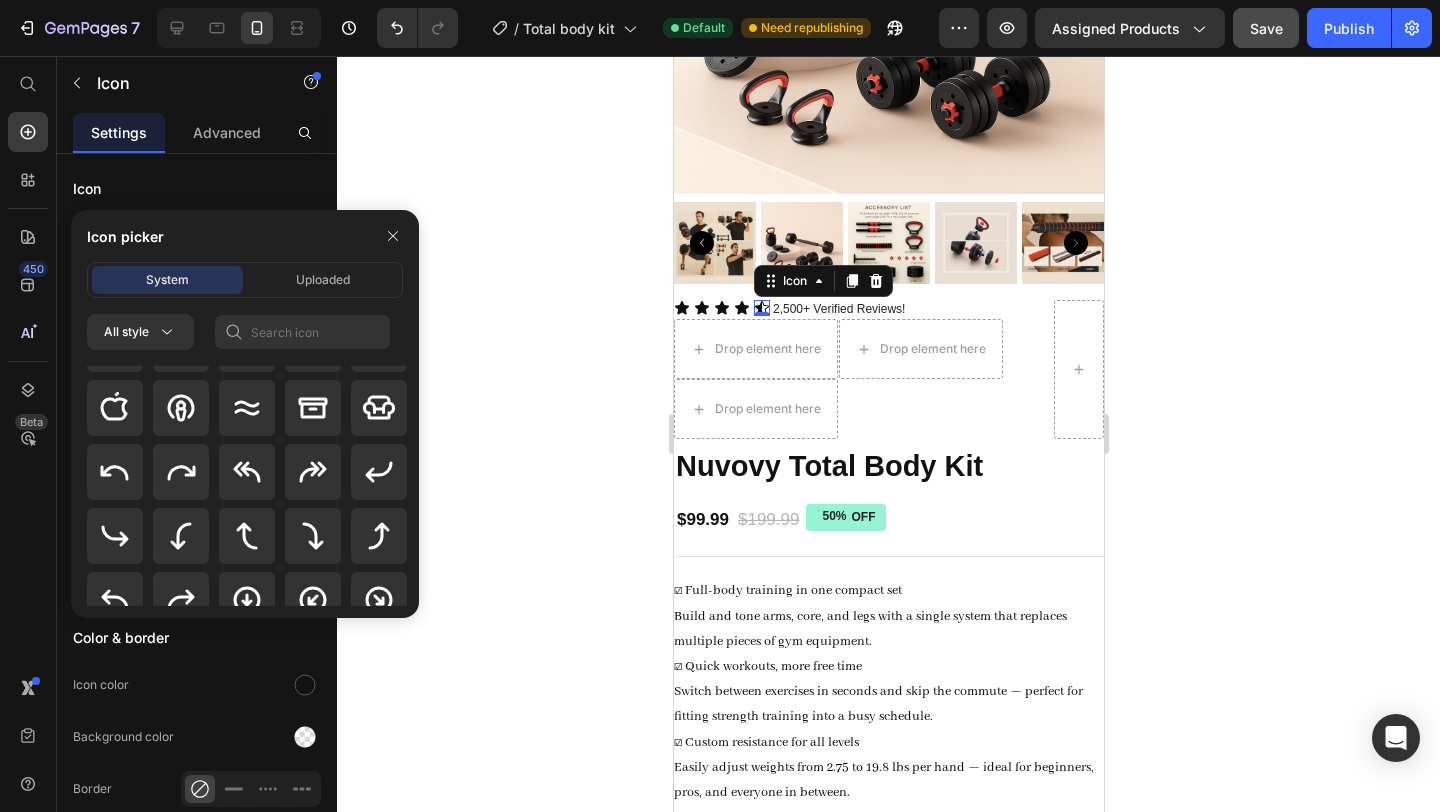 scroll, scrollTop: 0, scrollLeft: 0, axis: both 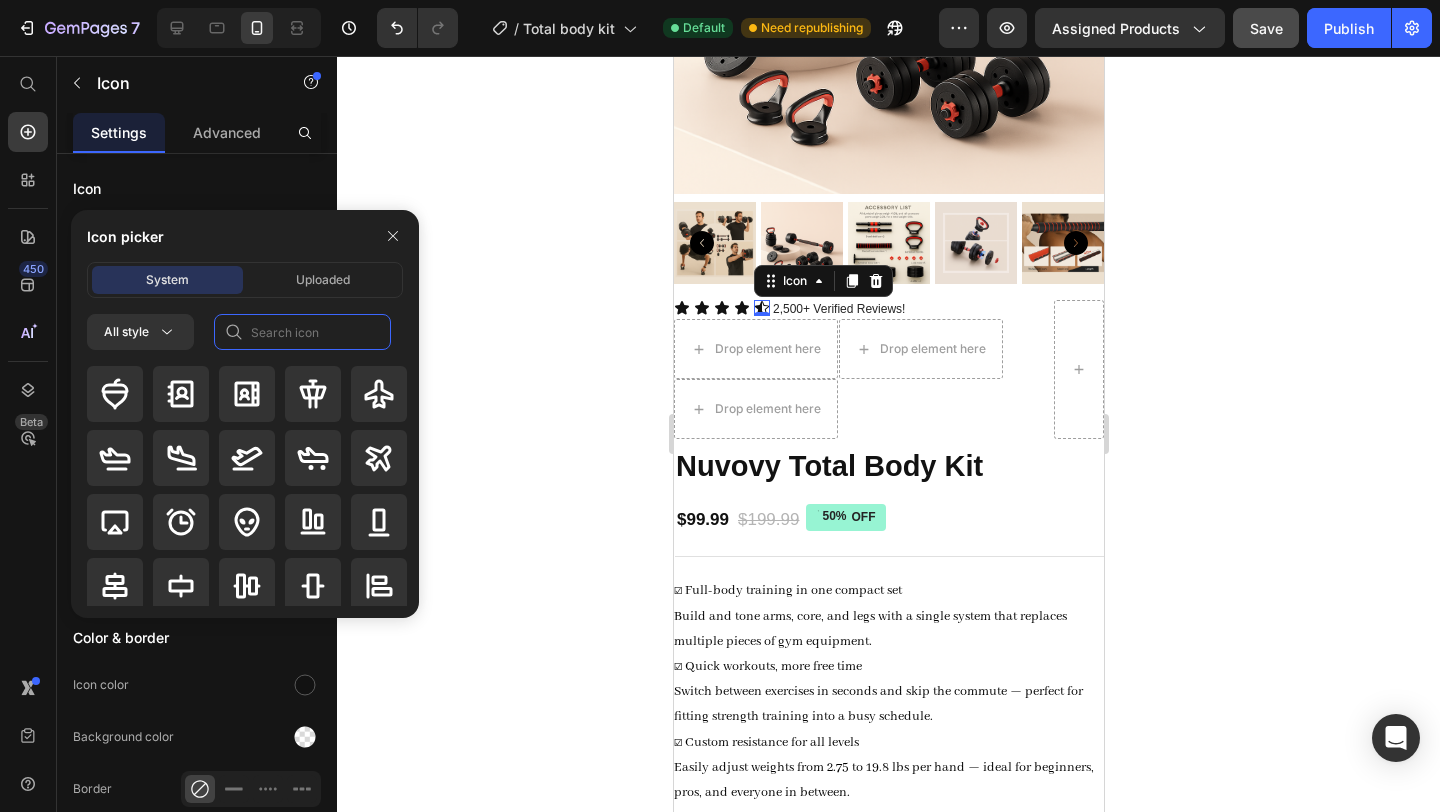 click 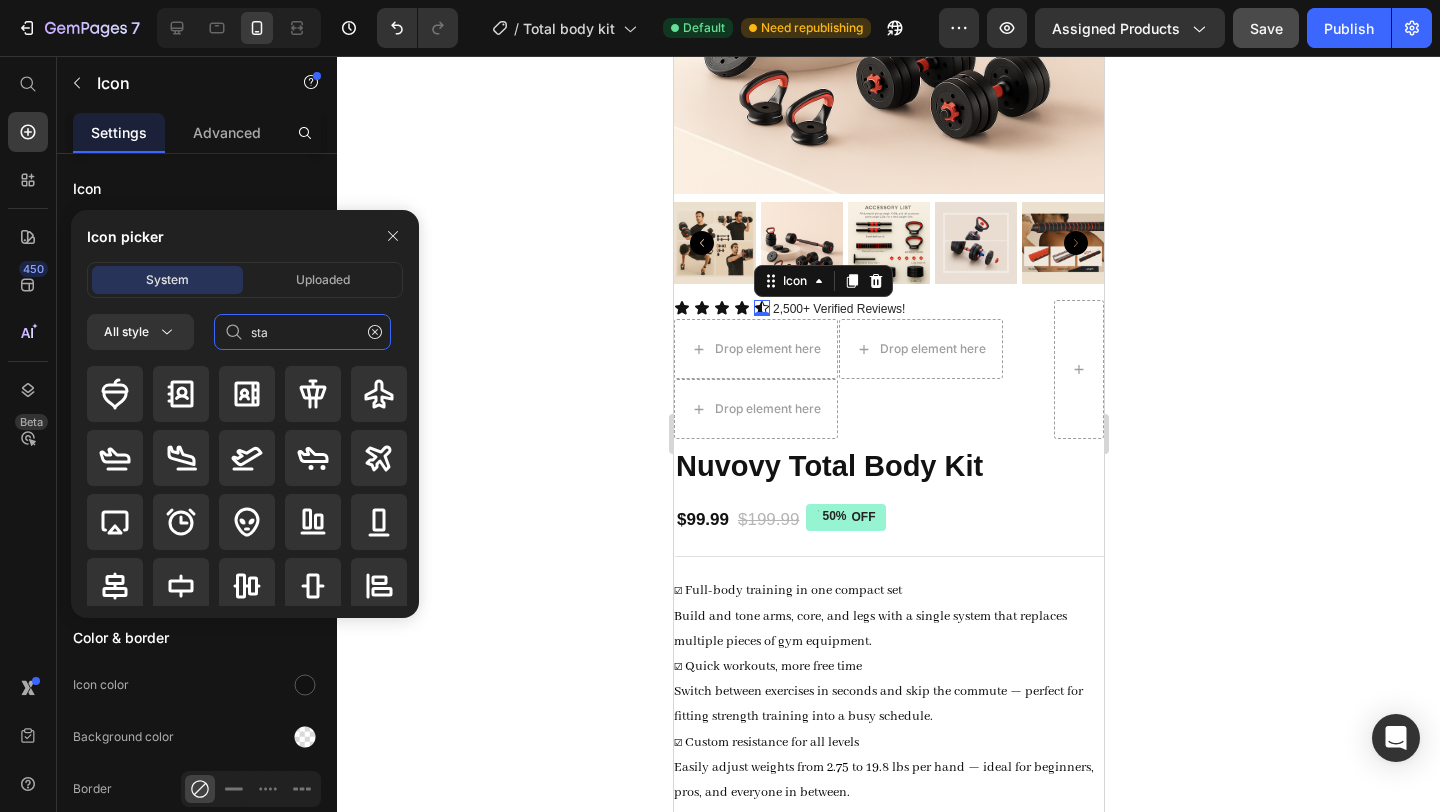 type on "star" 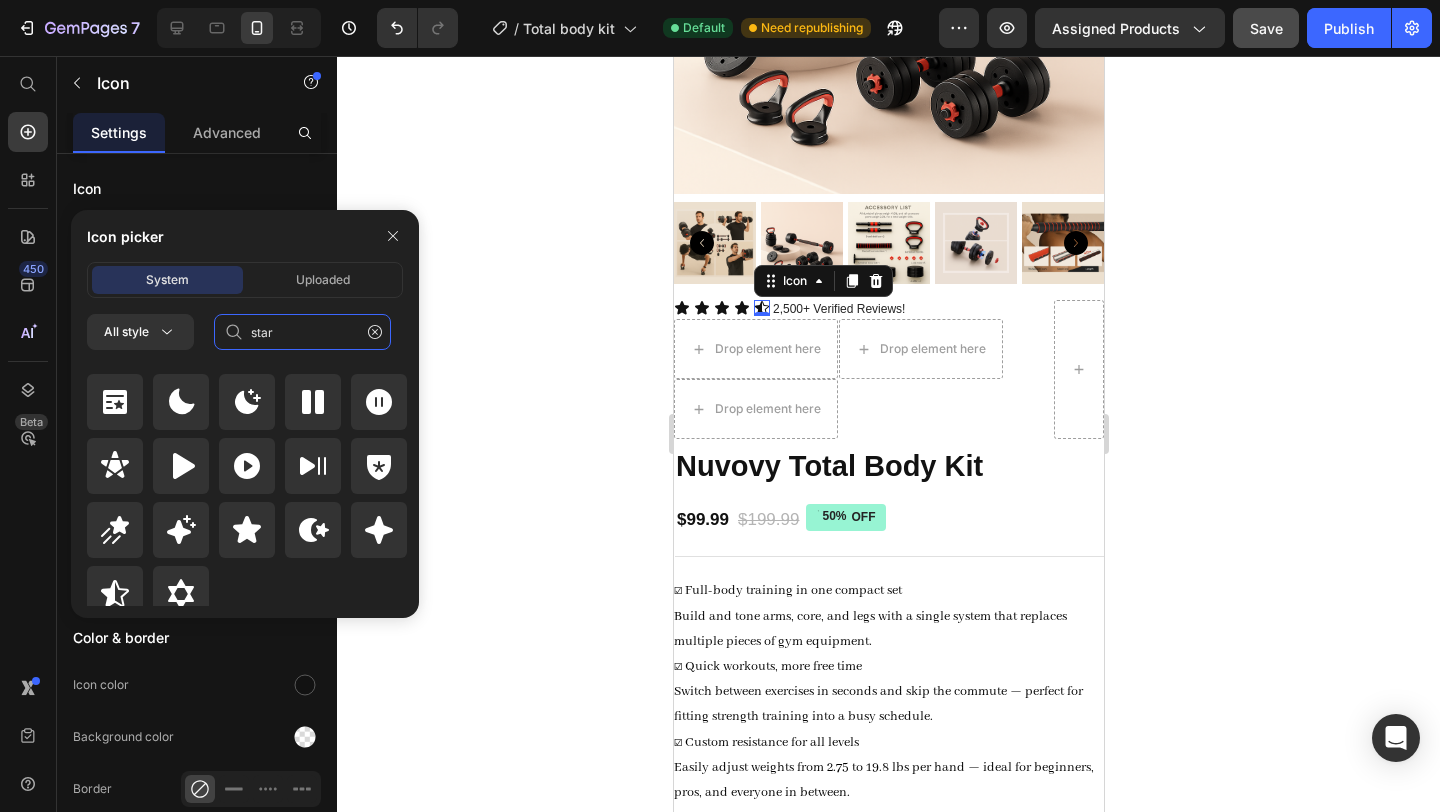 scroll, scrollTop: 872, scrollLeft: 0, axis: vertical 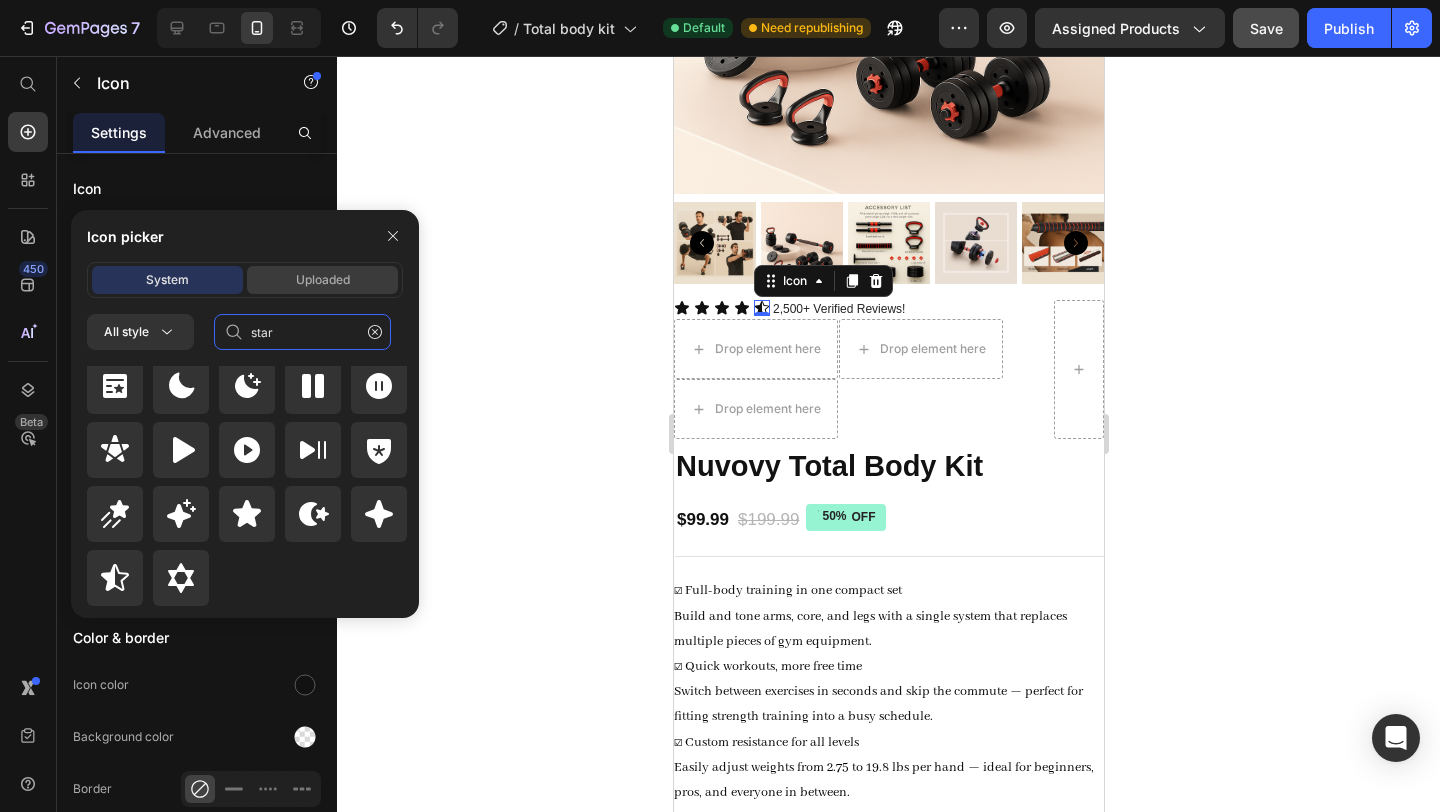 click on "Uploaded" at bounding box center [323, 280] 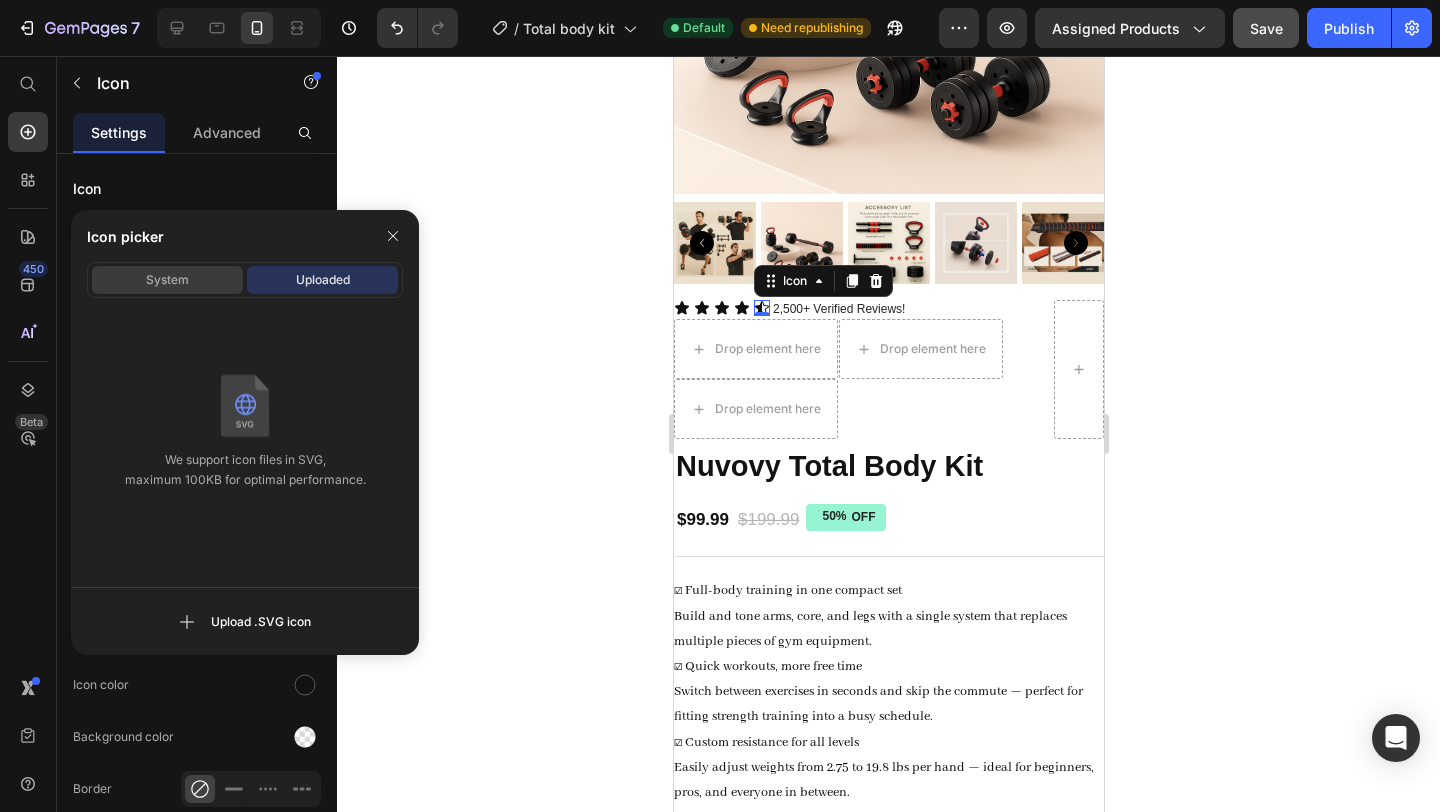 click on "System" at bounding box center (167, 280) 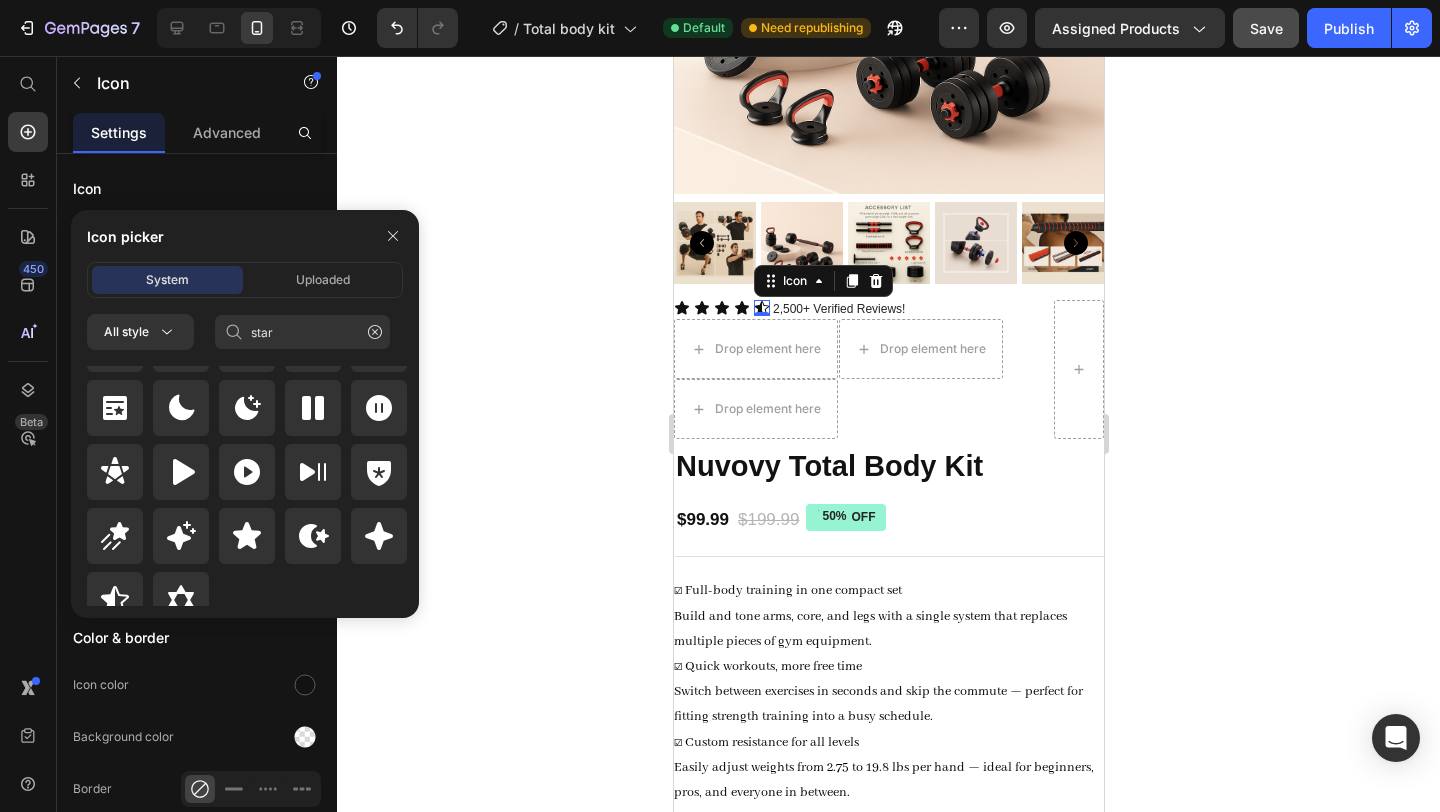 scroll, scrollTop: 872, scrollLeft: 0, axis: vertical 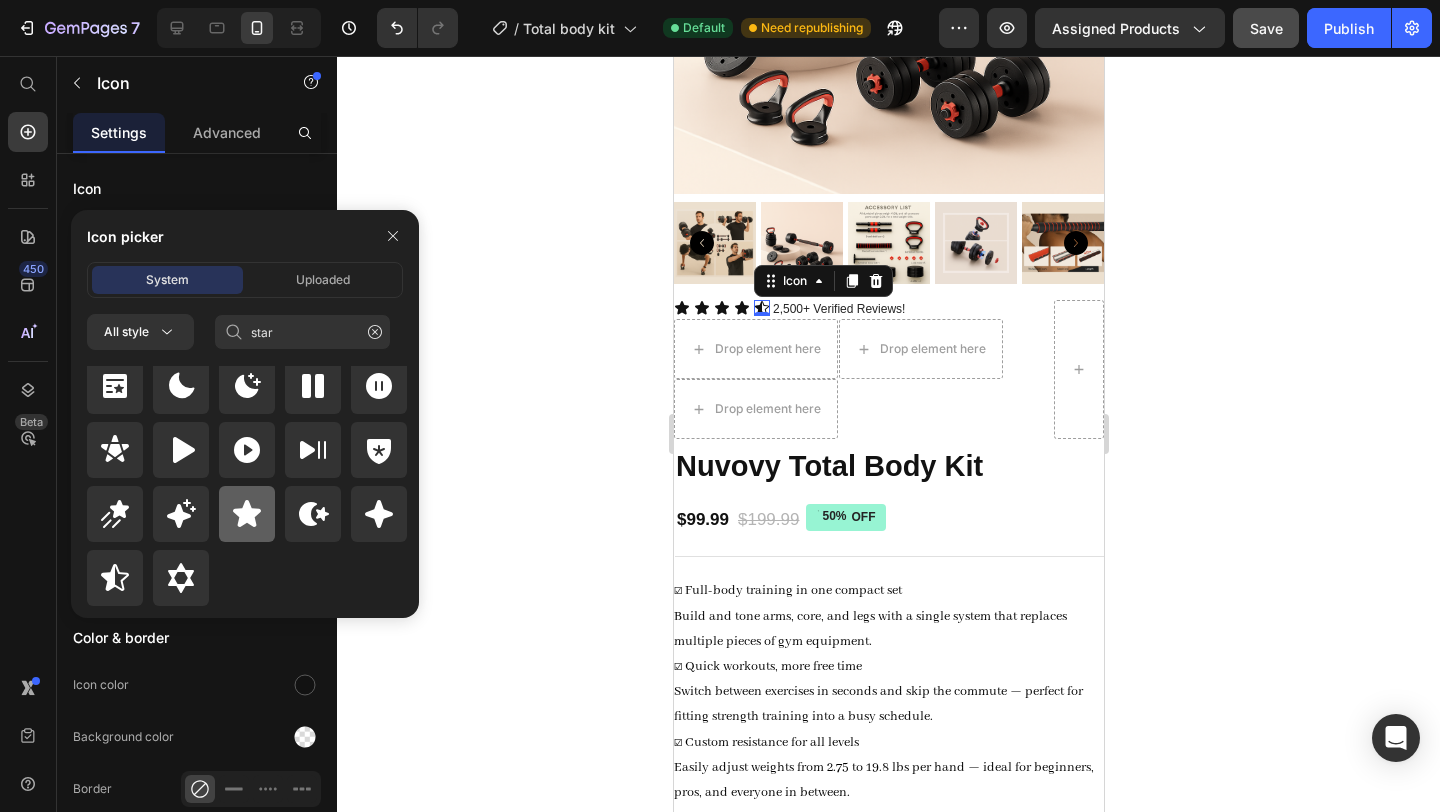click 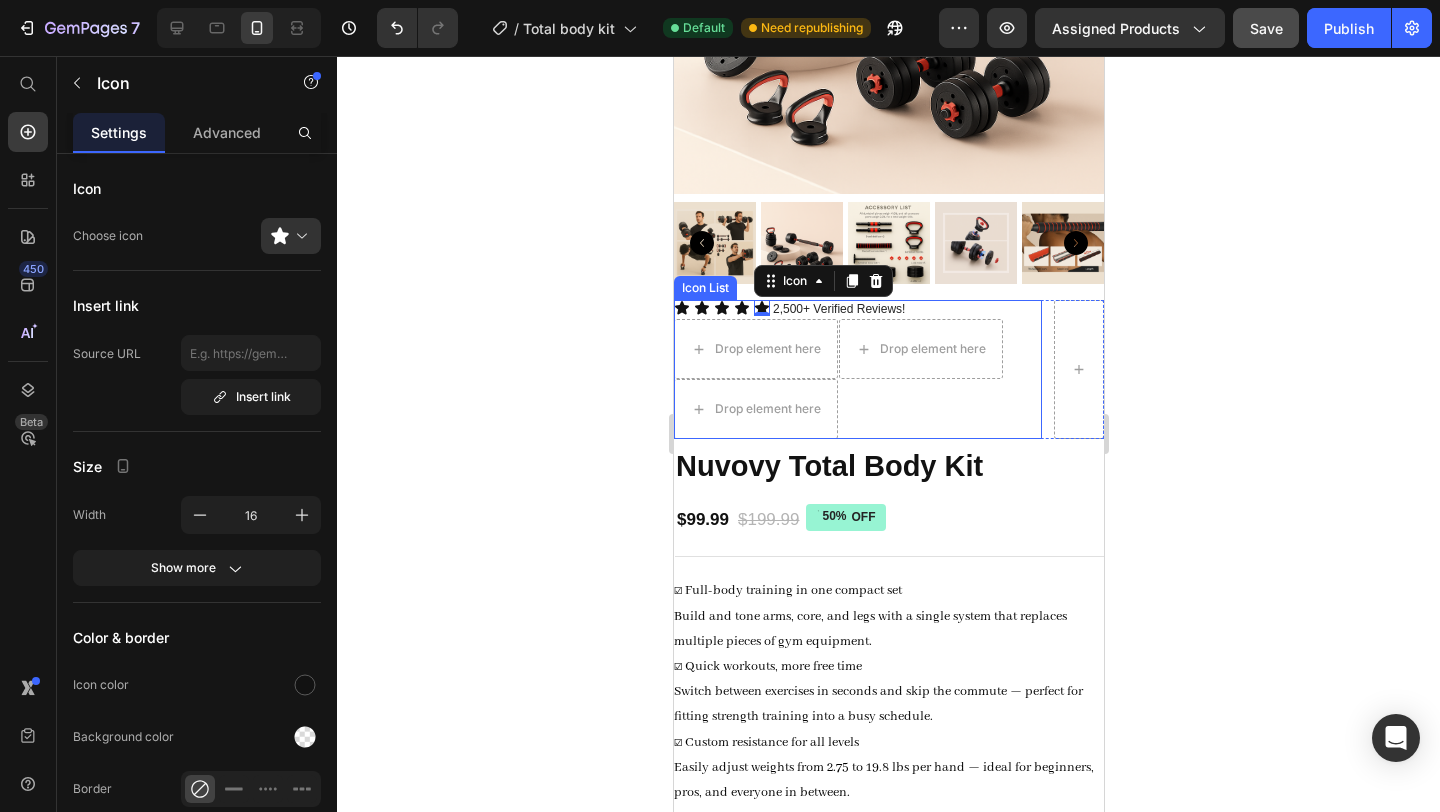 click on "Icon Icon Icon Icon
Icon   0 Icon List 2,500+ Verified Reviews! Text Block
Drop element here
Drop element here
Drop element here" at bounding box center (857, 370) 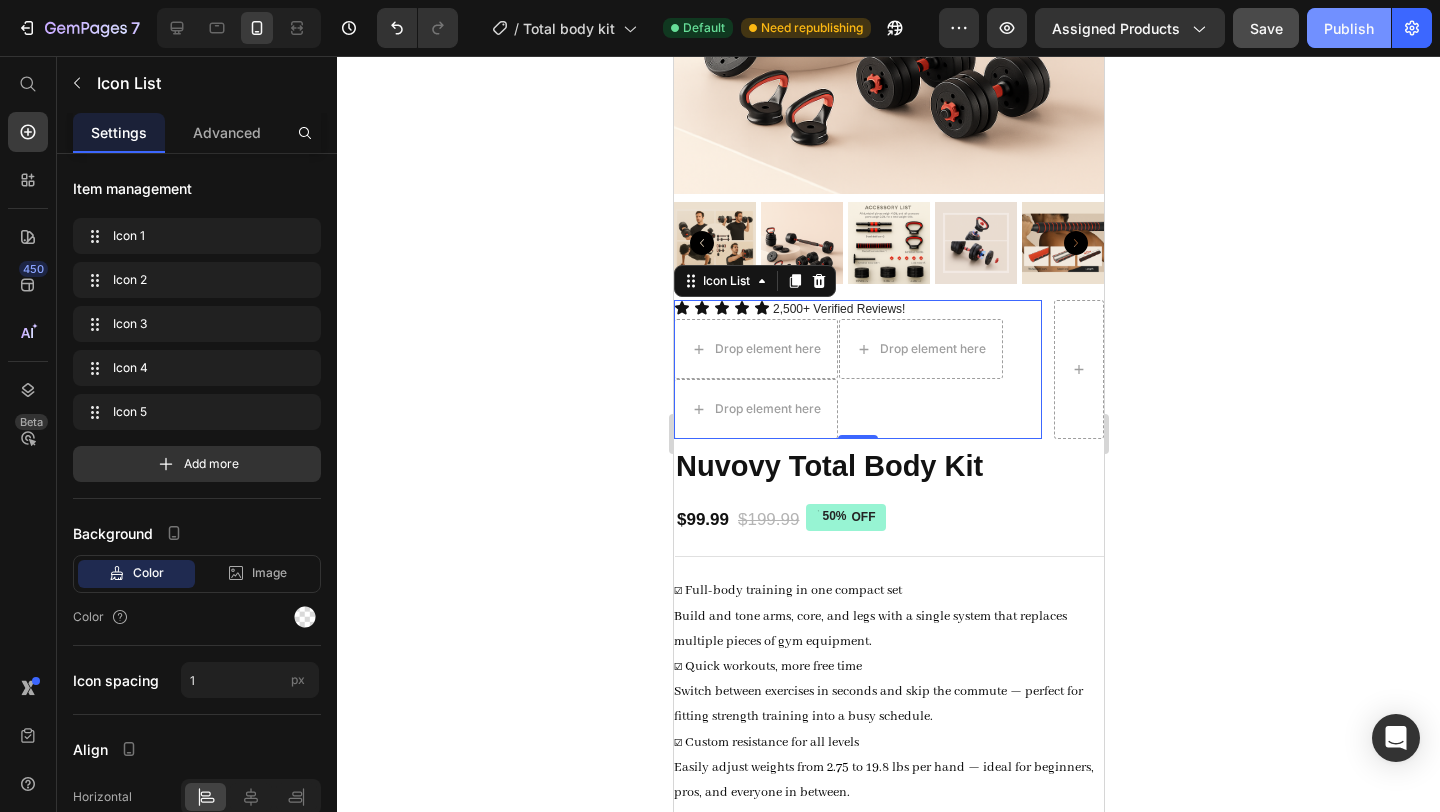 click on "Publish" 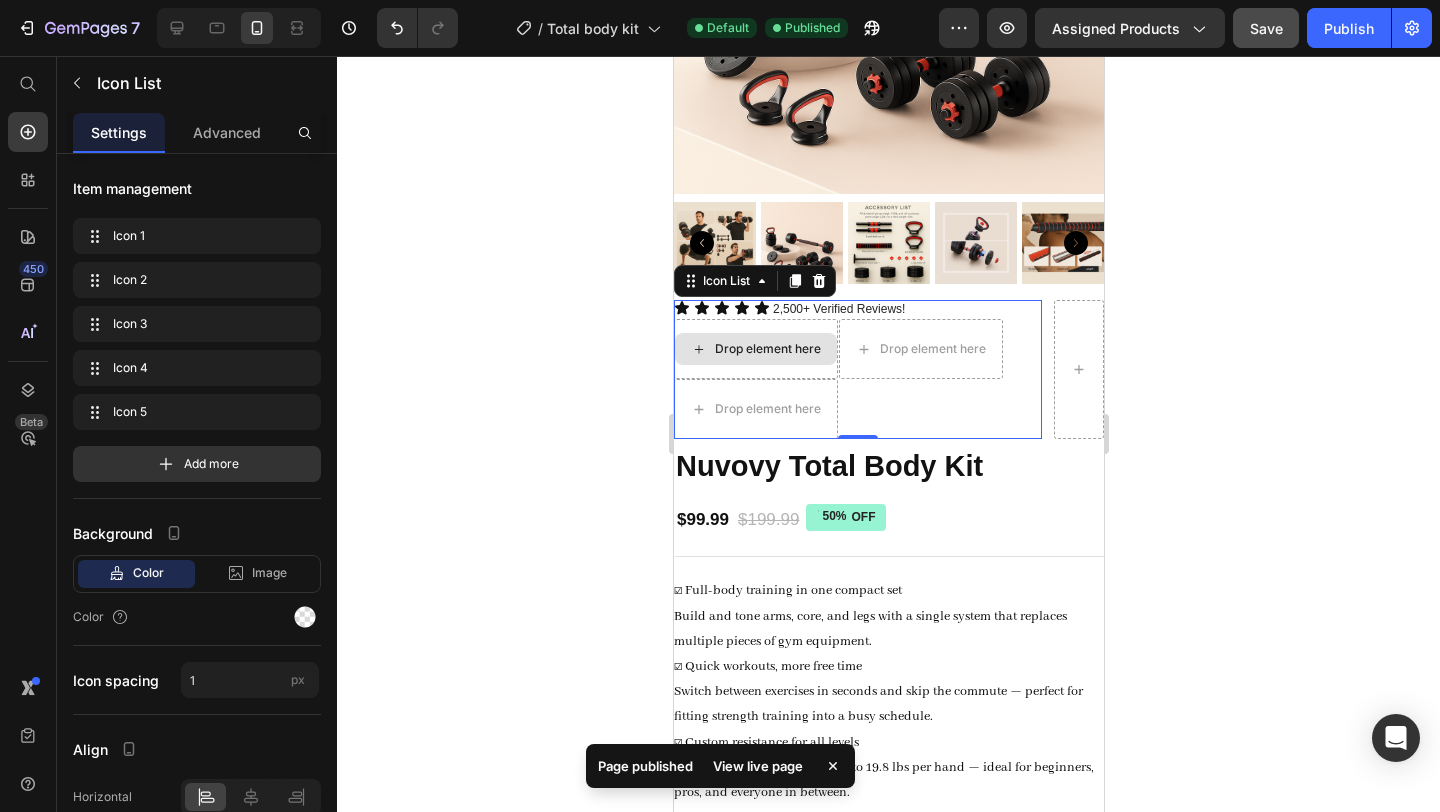 click on "Drop element here" at bounding box center [767, 349] 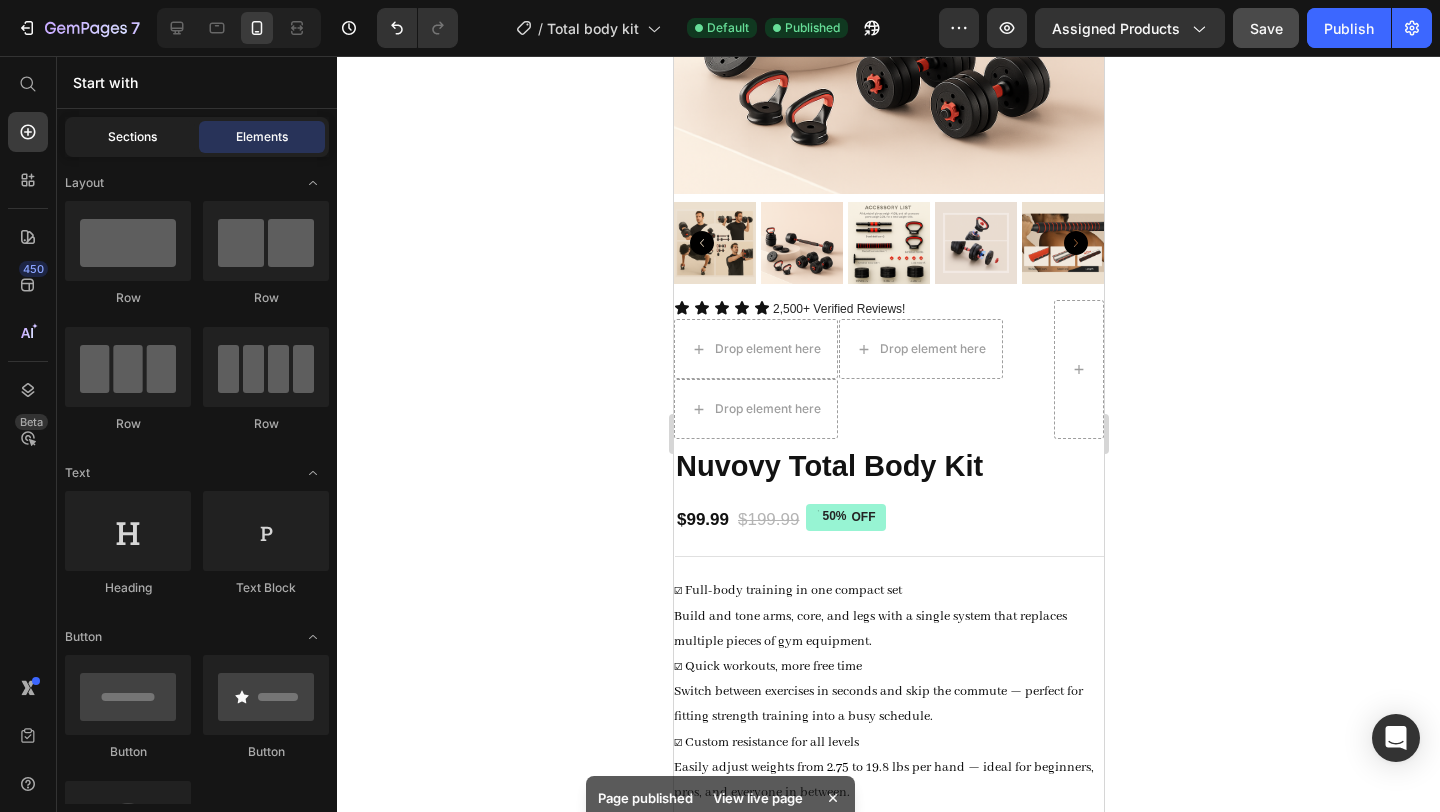 click on "Sections" 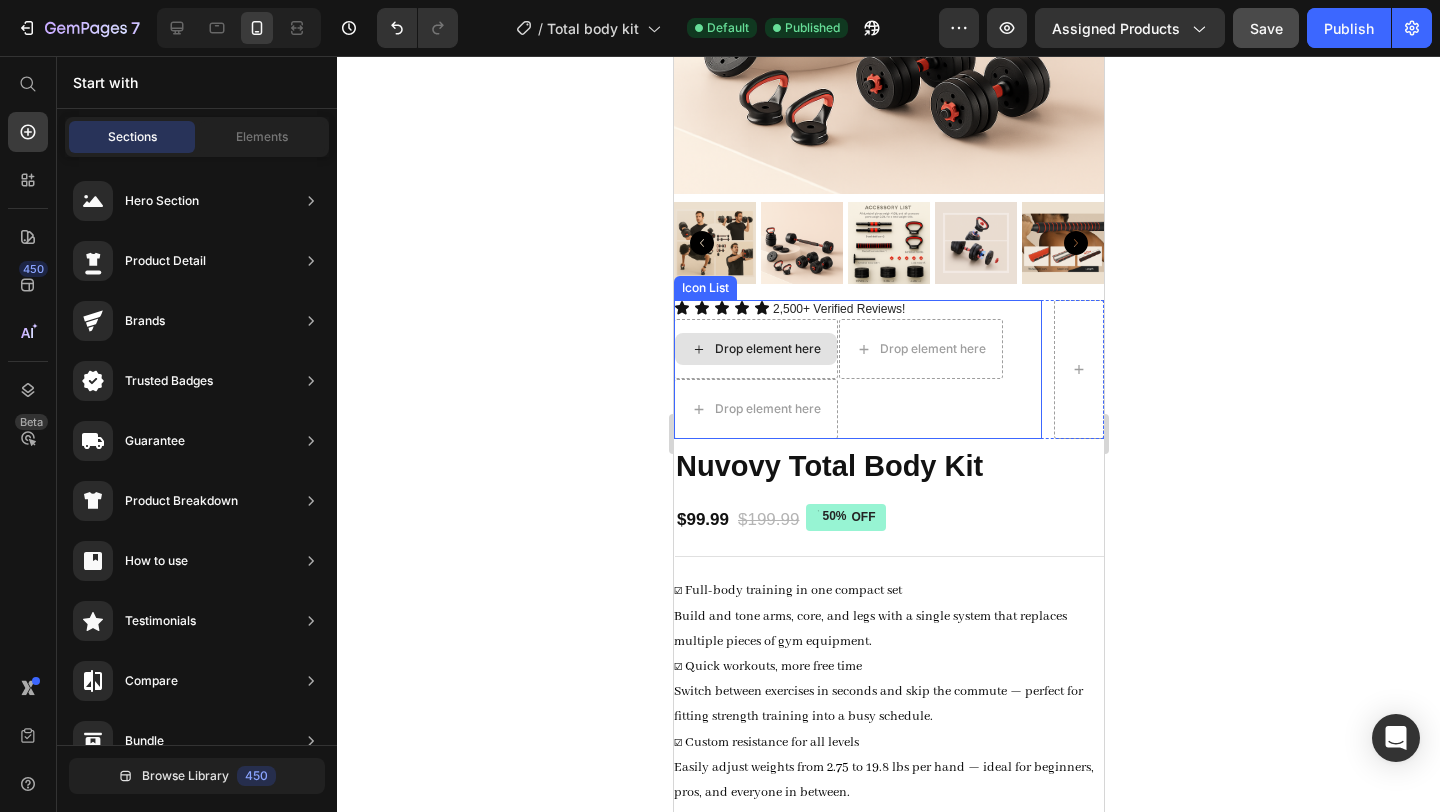click on "Drop element here" at bounding box center (767, 349) 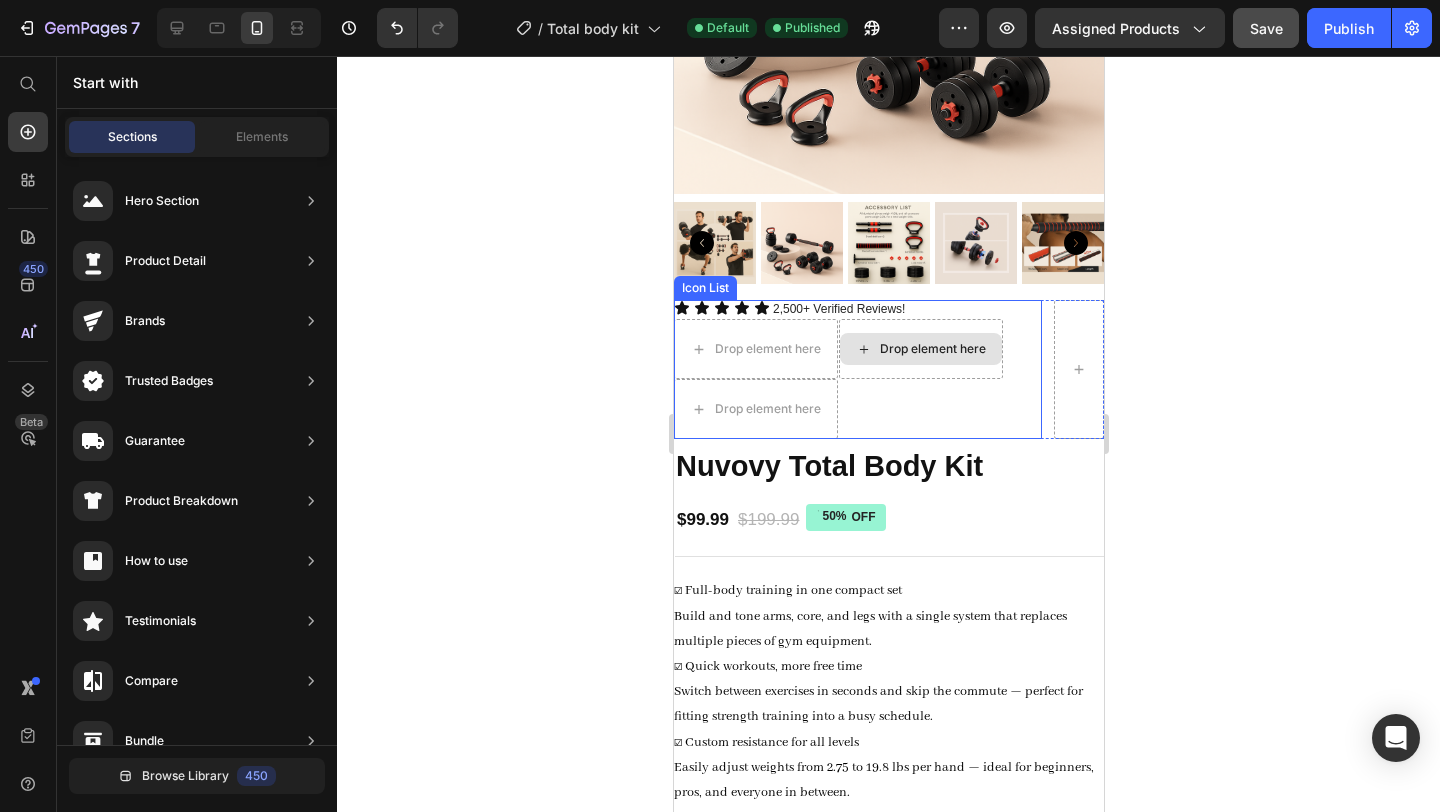 click on "Drop element here" at bounding box center (932, 349) 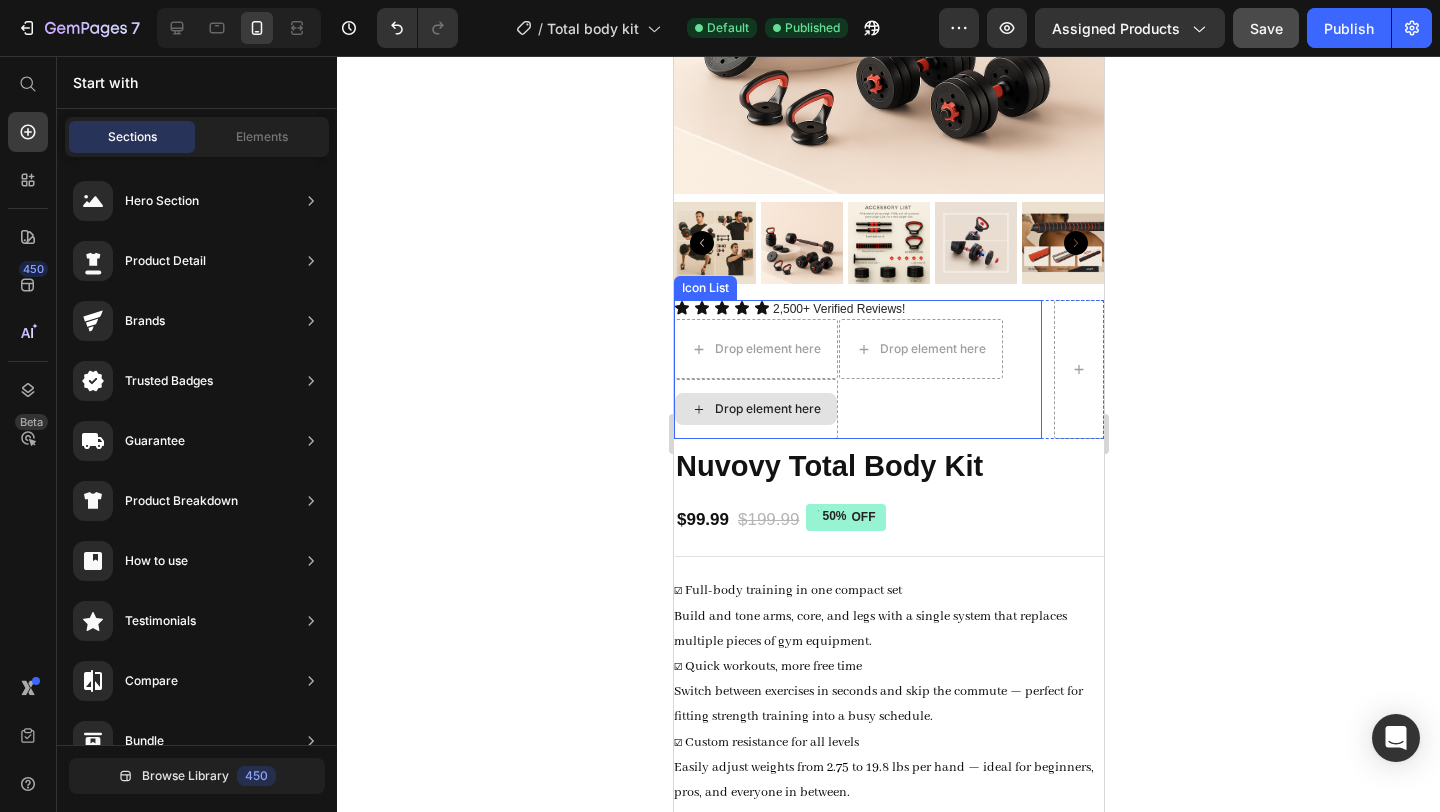 click on "Drop element here" at bounding box center [755, 409] 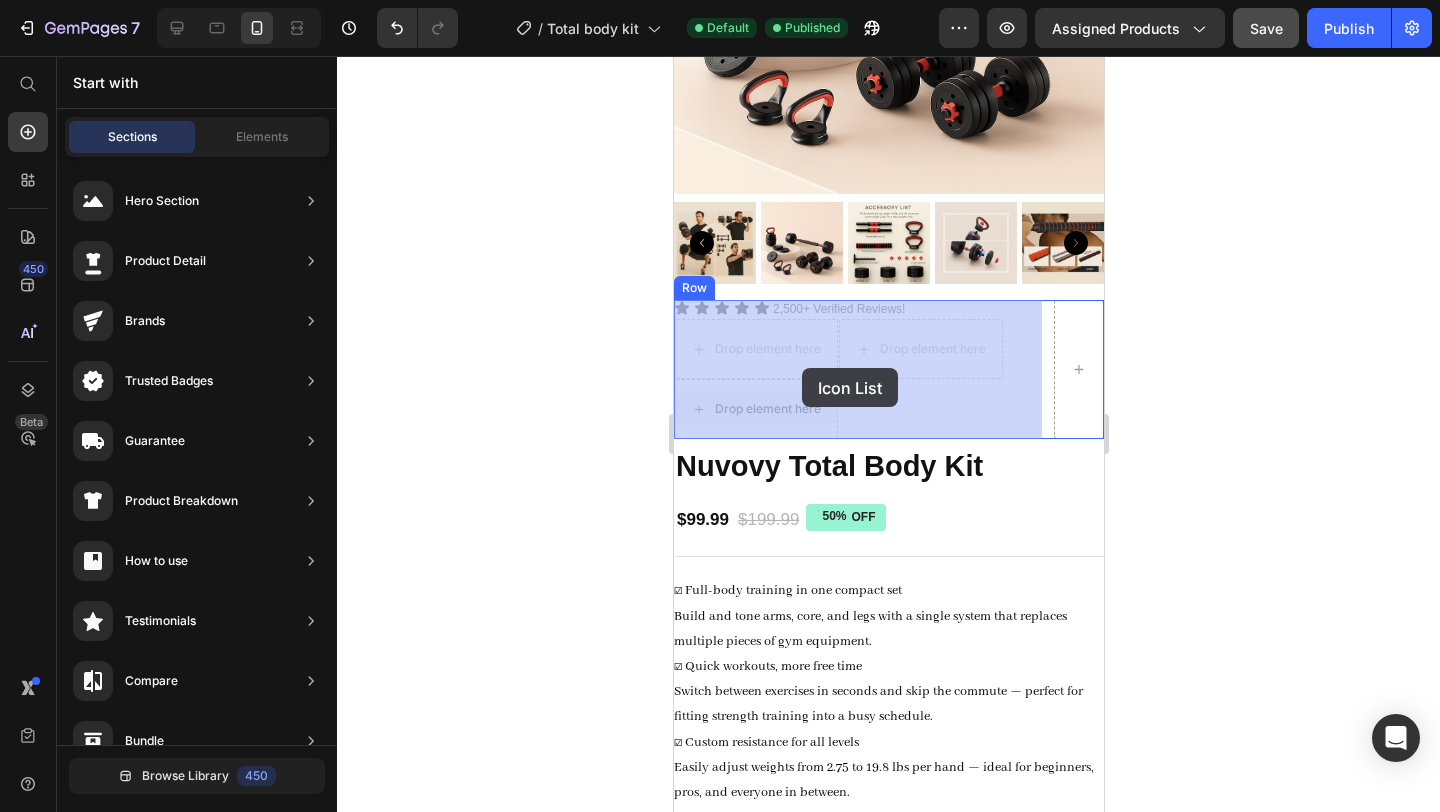 drag, startPoint x: 786, startPoint y: 405, endPoint x: 801, endPoint y: 368, distance: 39.92493 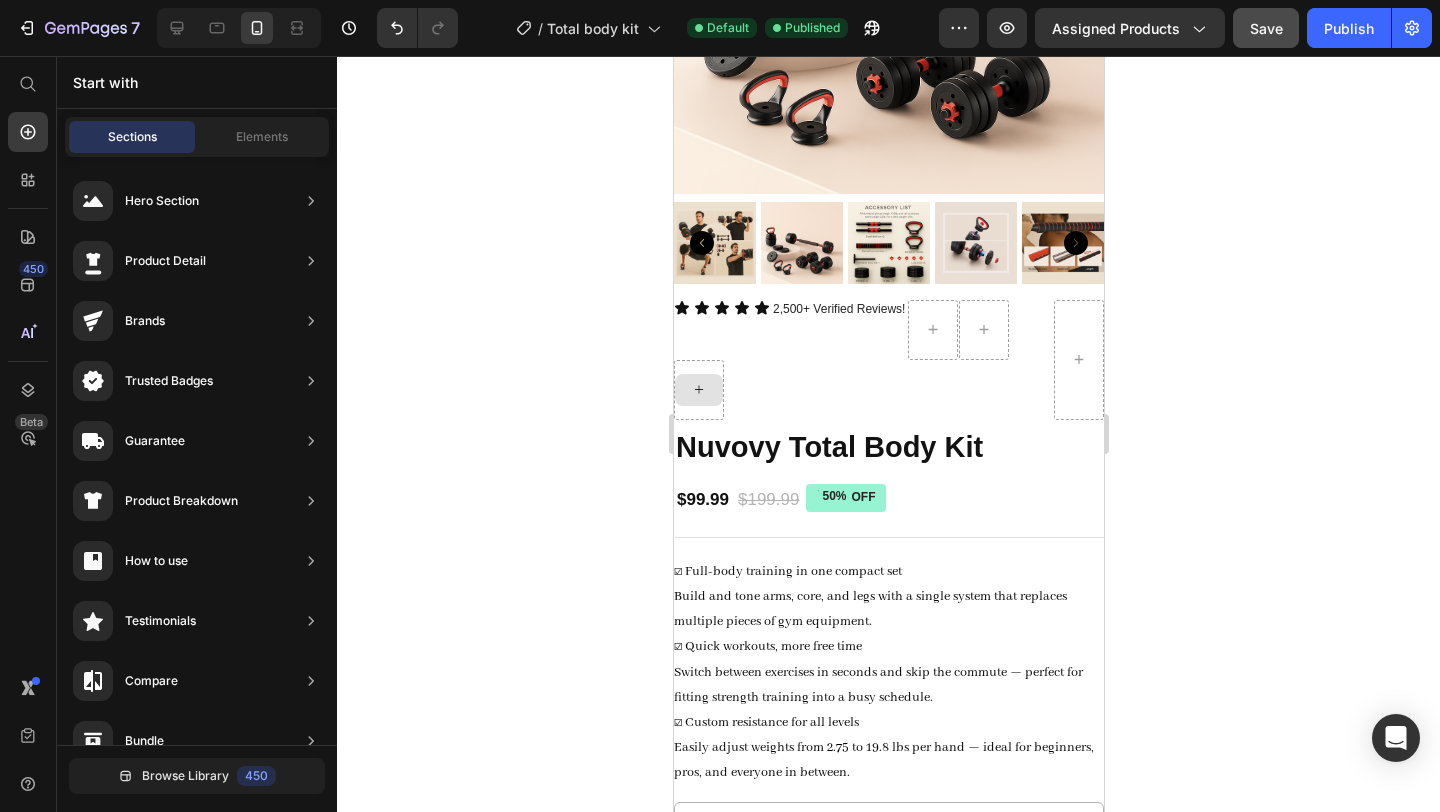 click 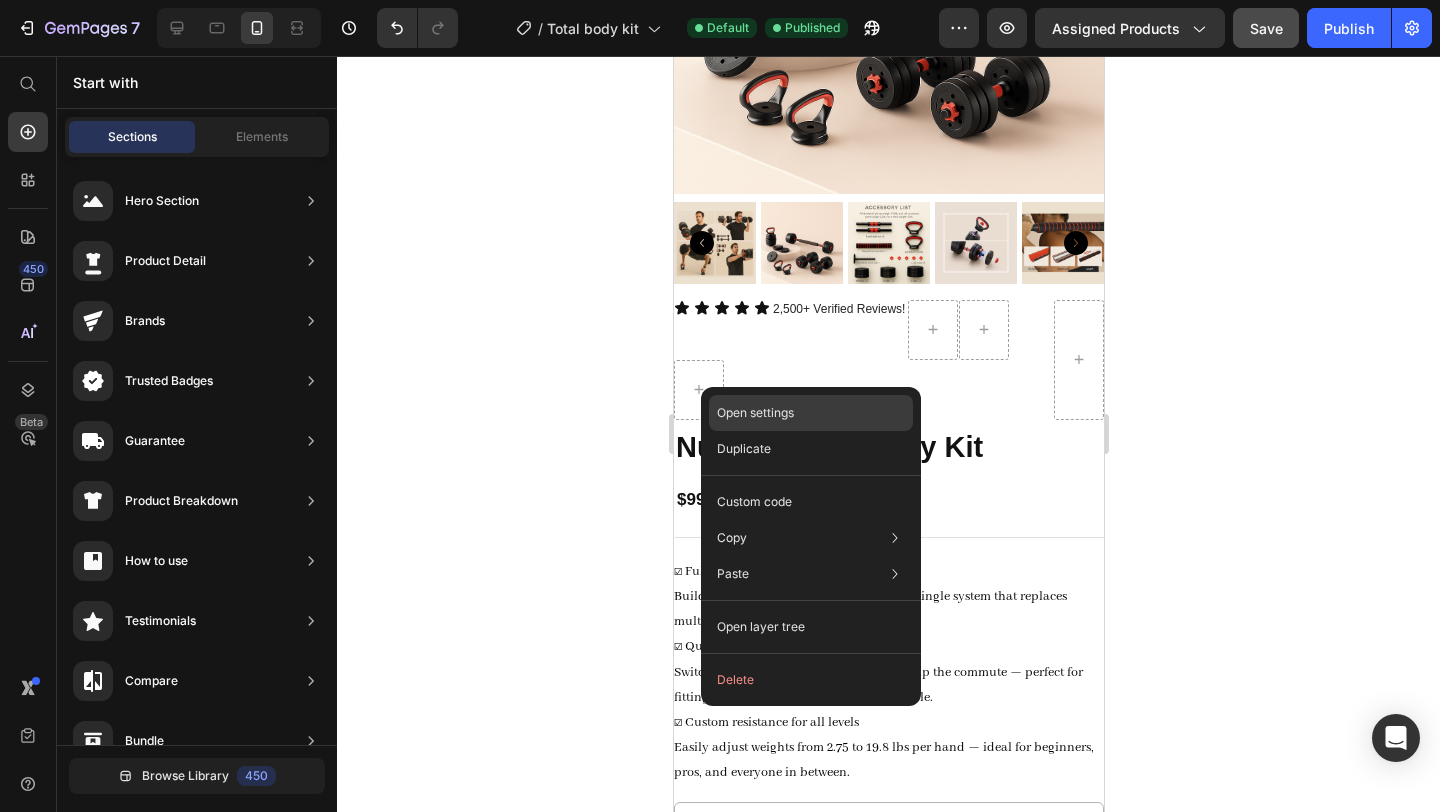click on "Open settings" at bounding box center [755, 413] 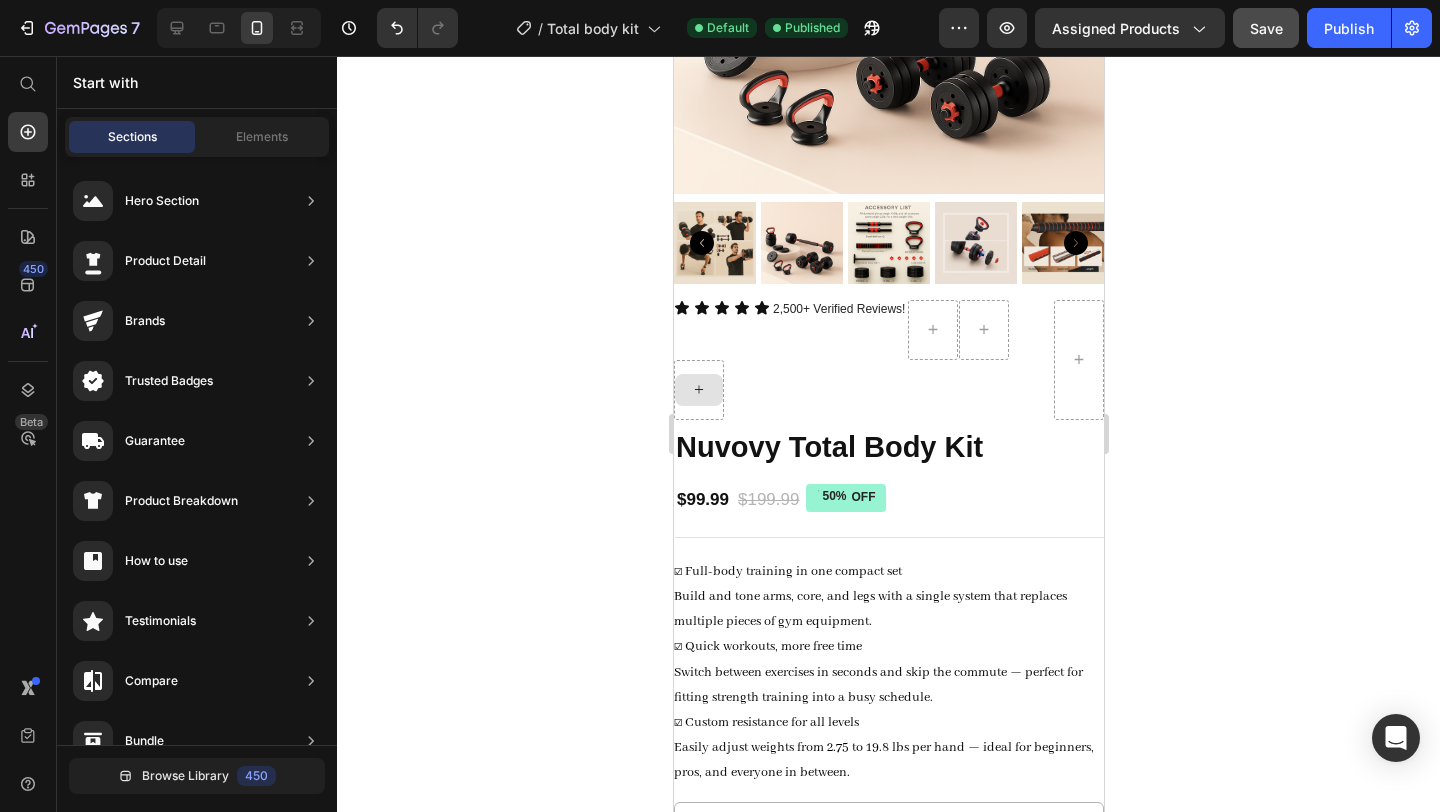 click 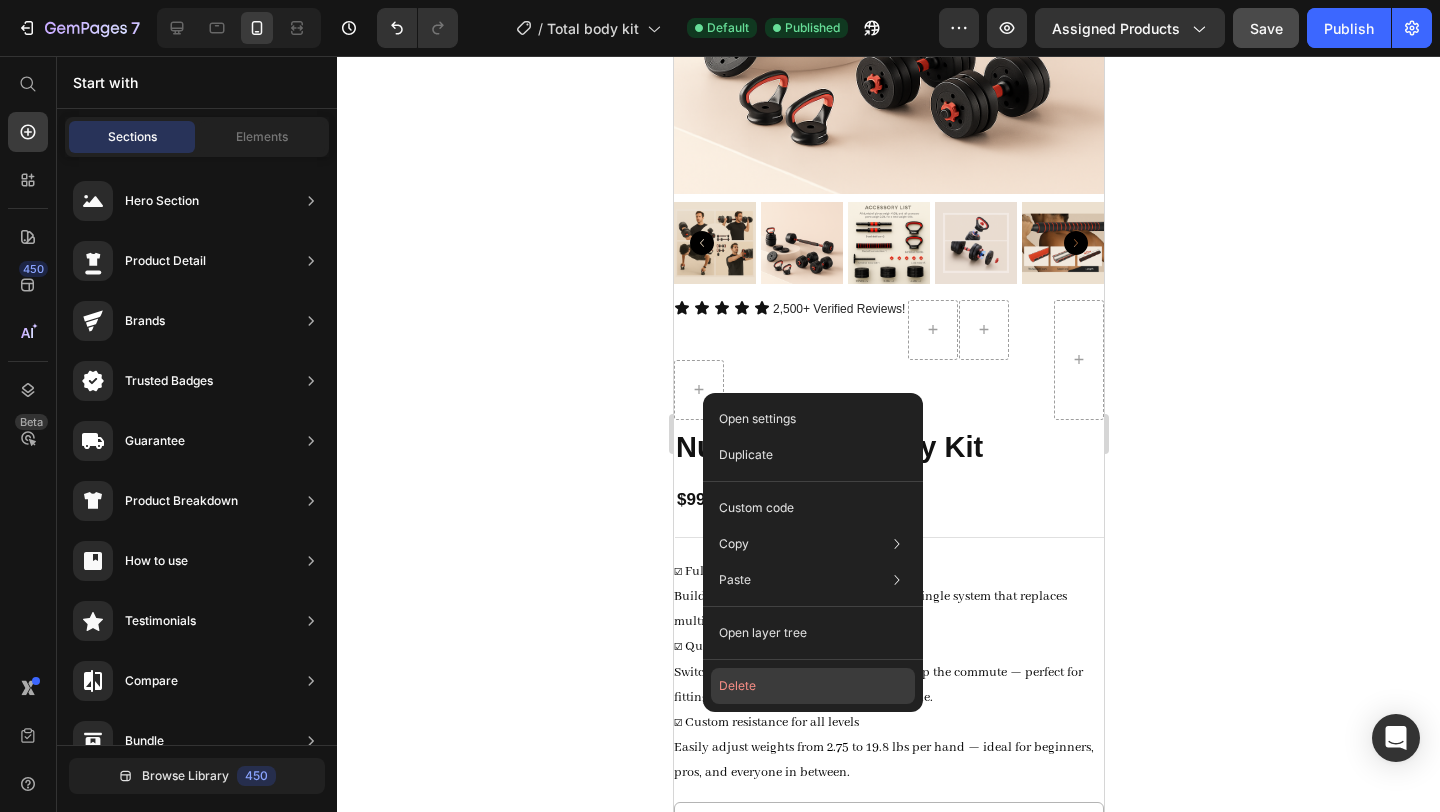 click on "Delete" 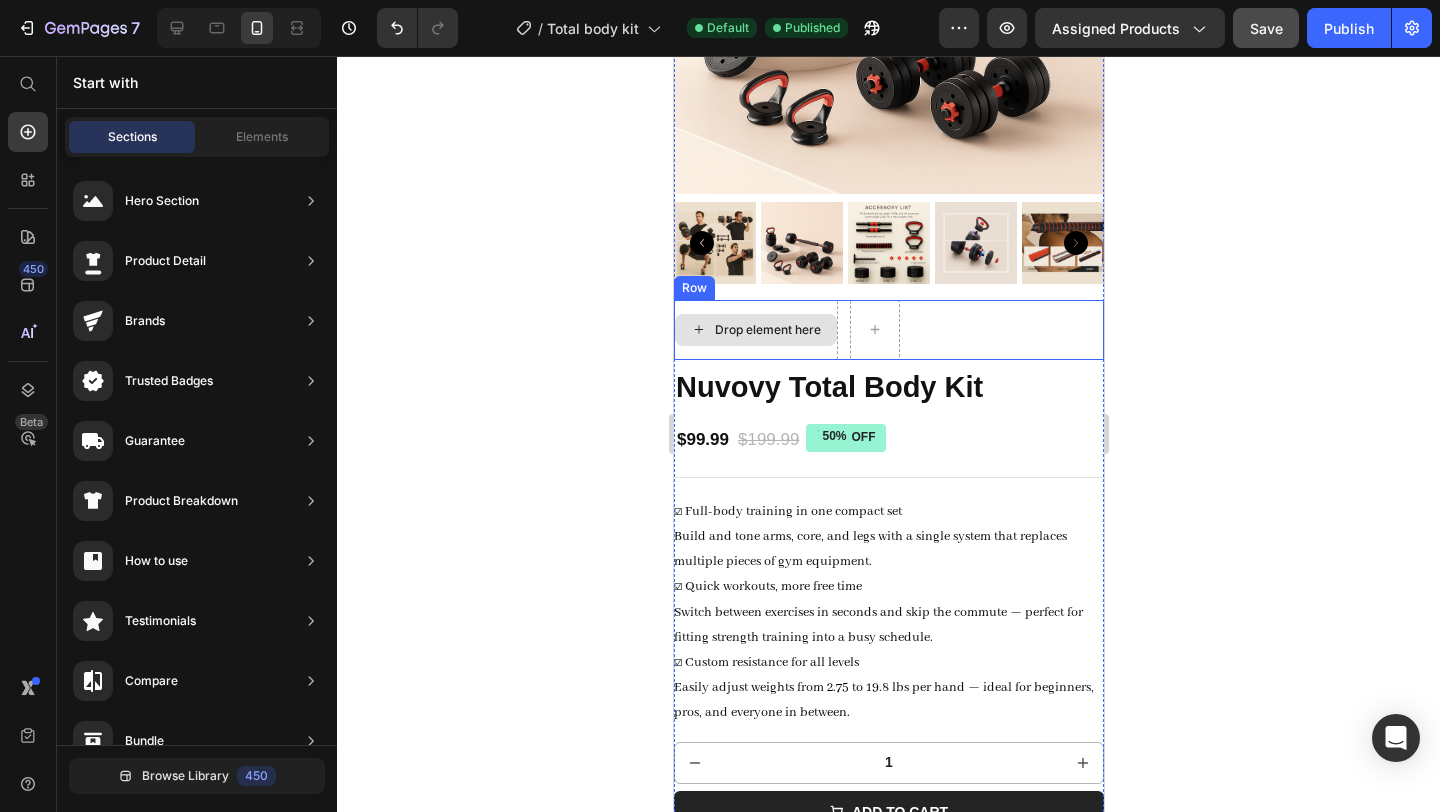 click on "Drop element here" at bounding box center [767, 330] 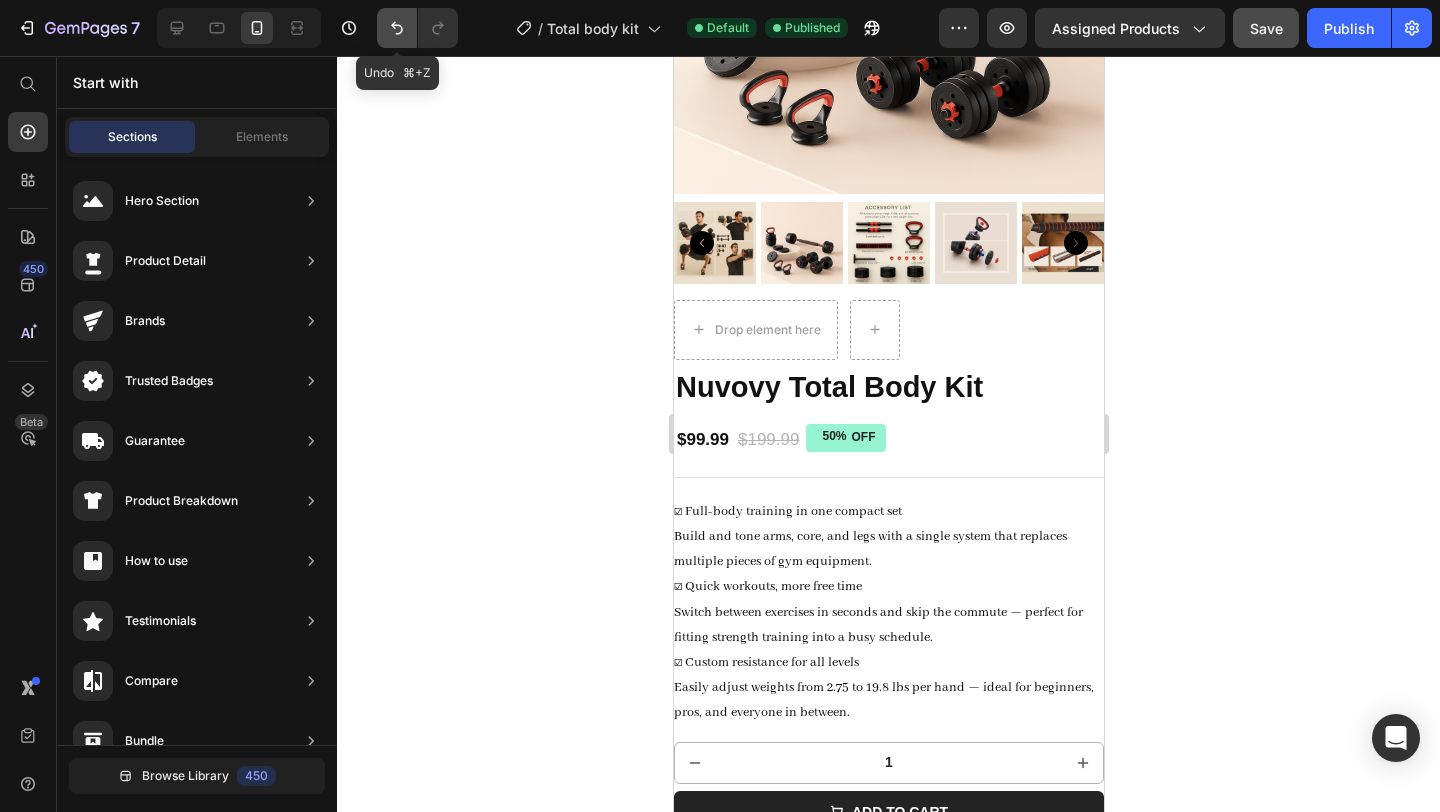 click 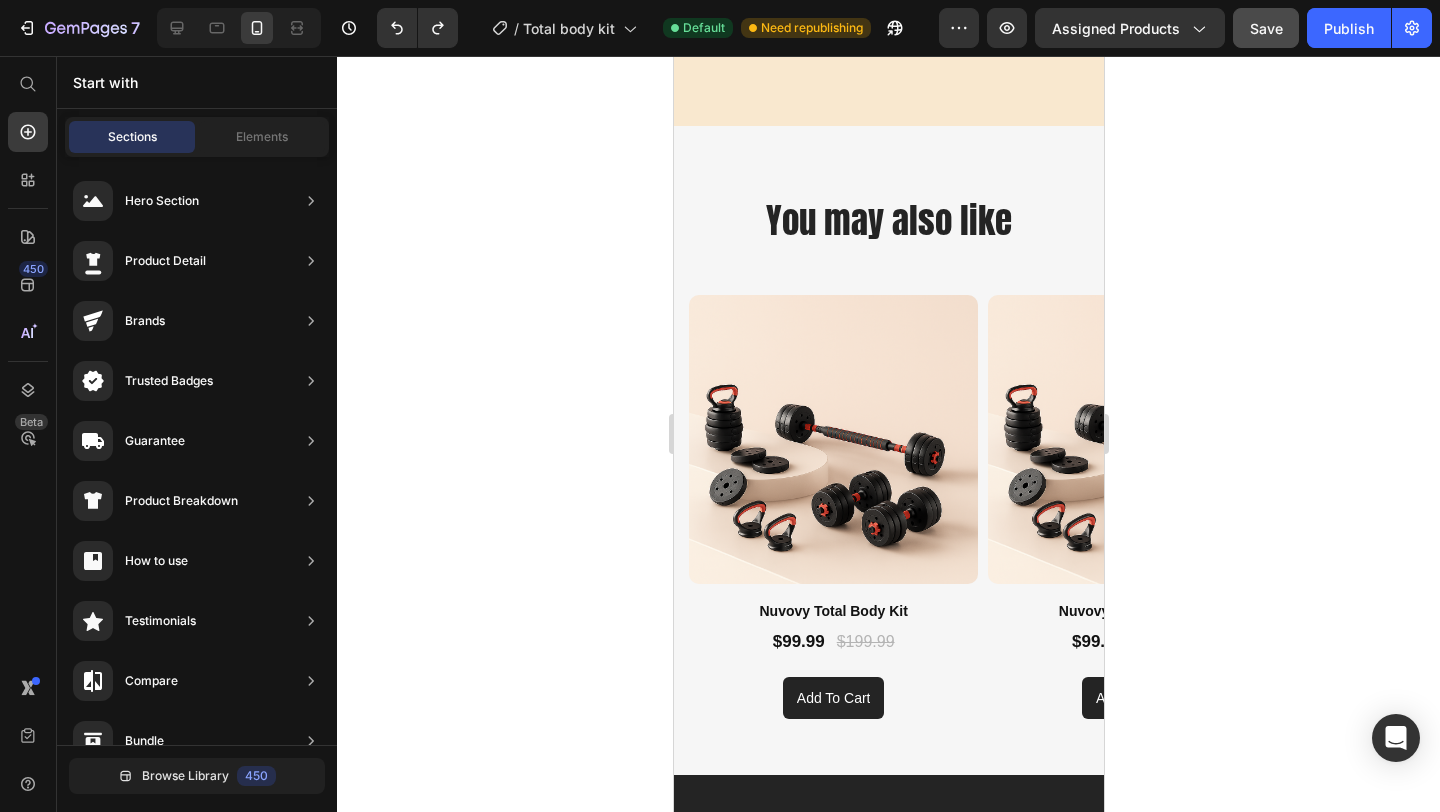scroll, scrollTop: 3027, scrollLeft: 0, axis: vertical 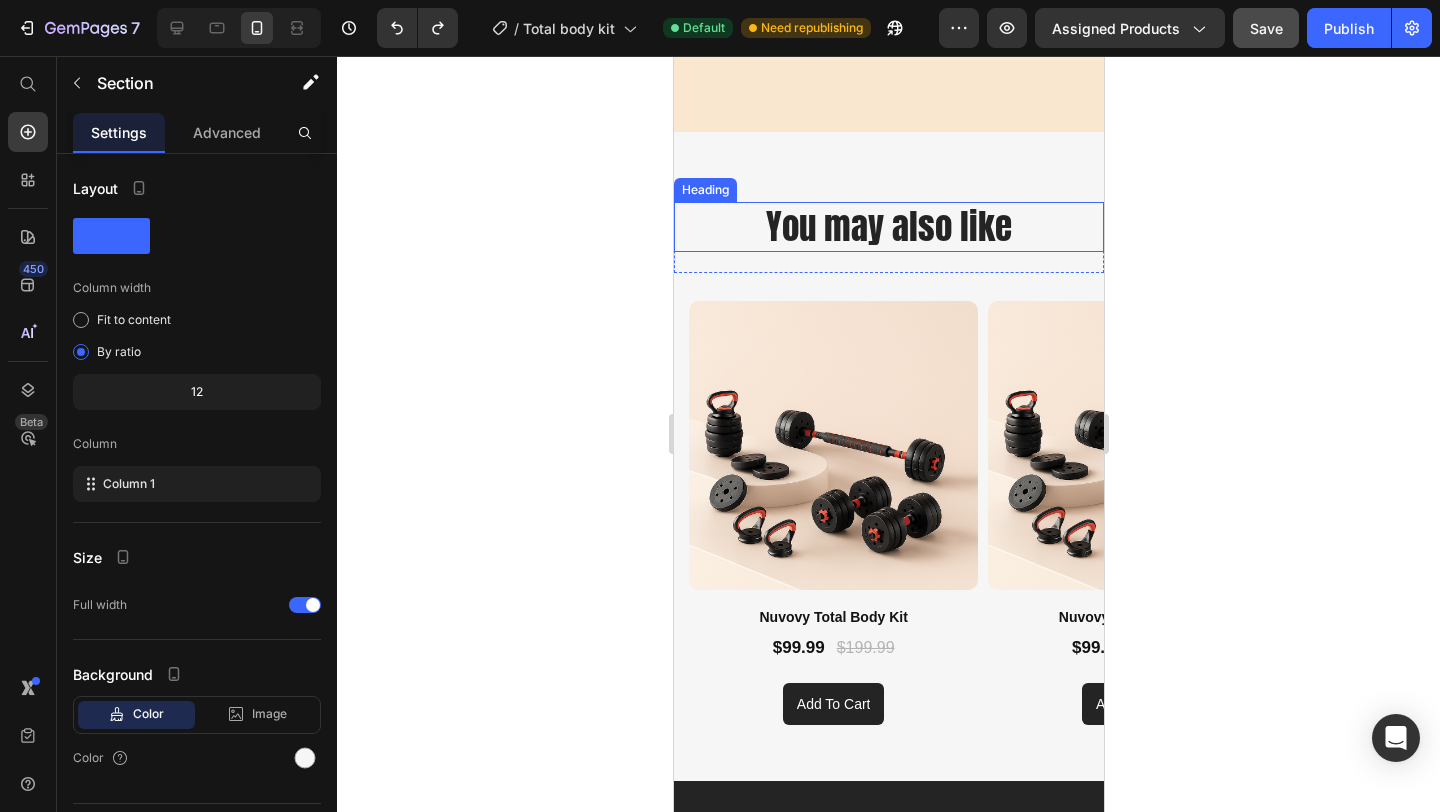 click on "You may also like Heading Row Product Images Nuvovy Total Body Kit Product Title $99.99 Product Price $199.99 Product Price Row add to cart Add to Cart Product Product Images Nuvovy Total Body Kit Product Title $99.99 Product Price $199.99 Product Price Row add to cart Add to Cart Product Carousel Section 5" at bounding box center (888, 456) 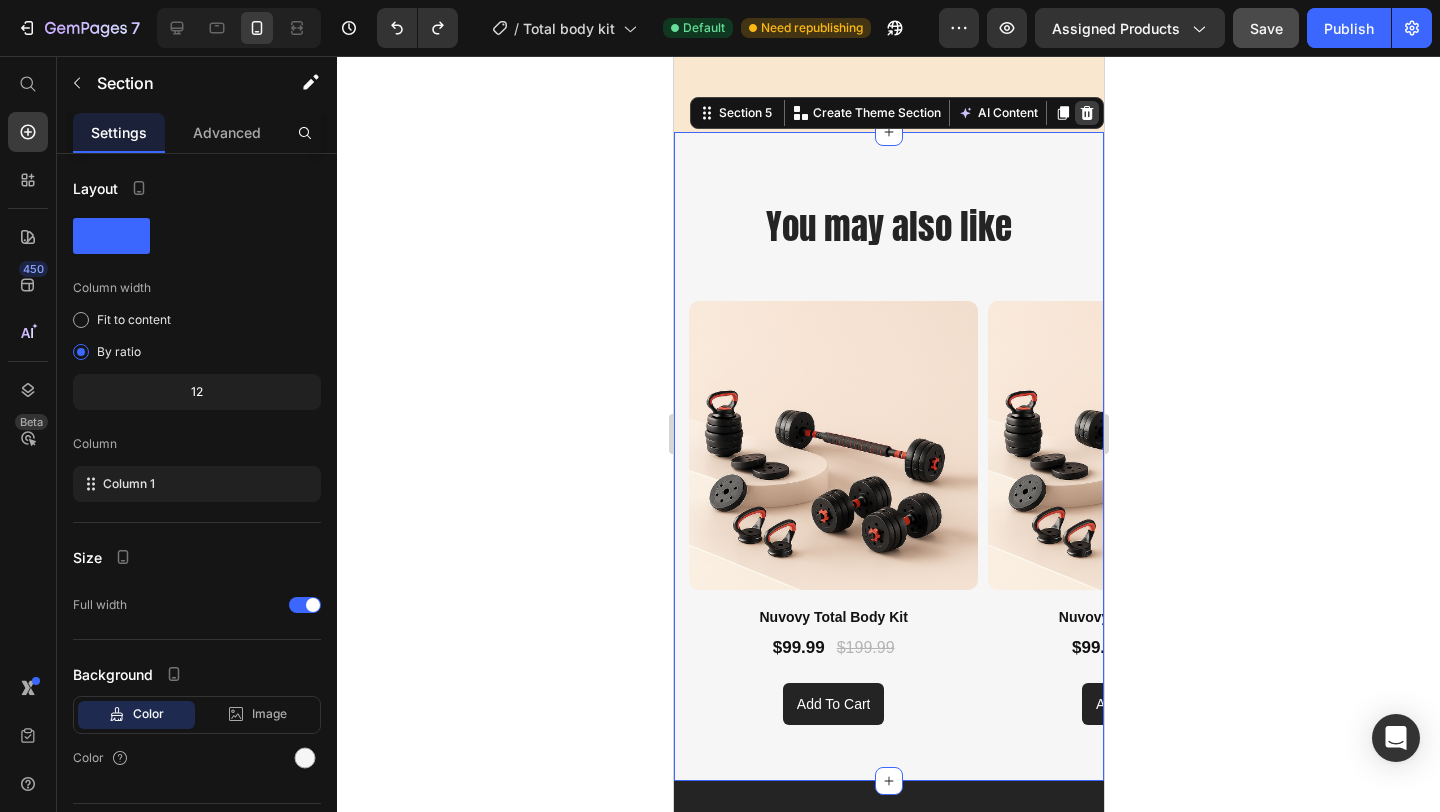 click 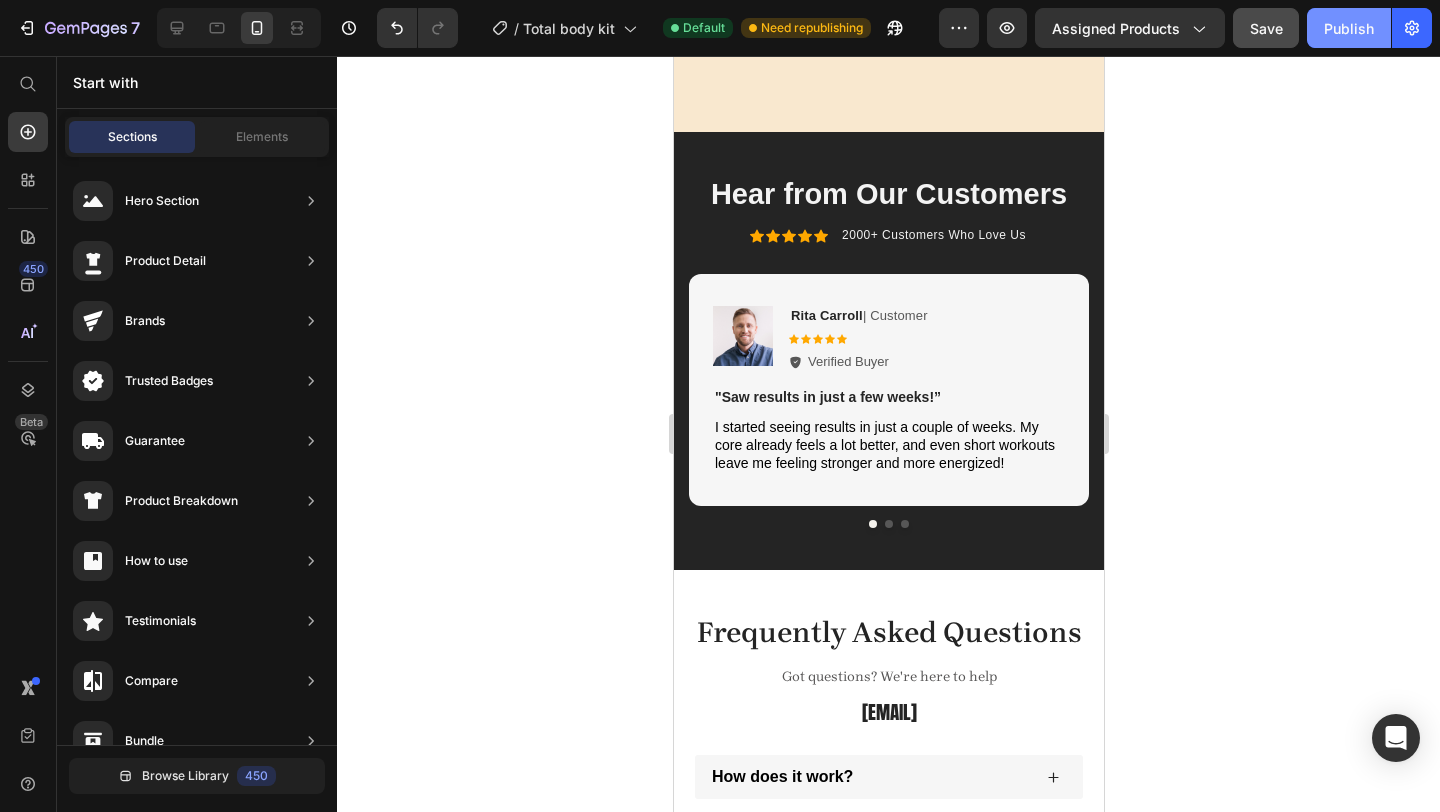 click on "Publish" at bounding box center (1349, 28) 